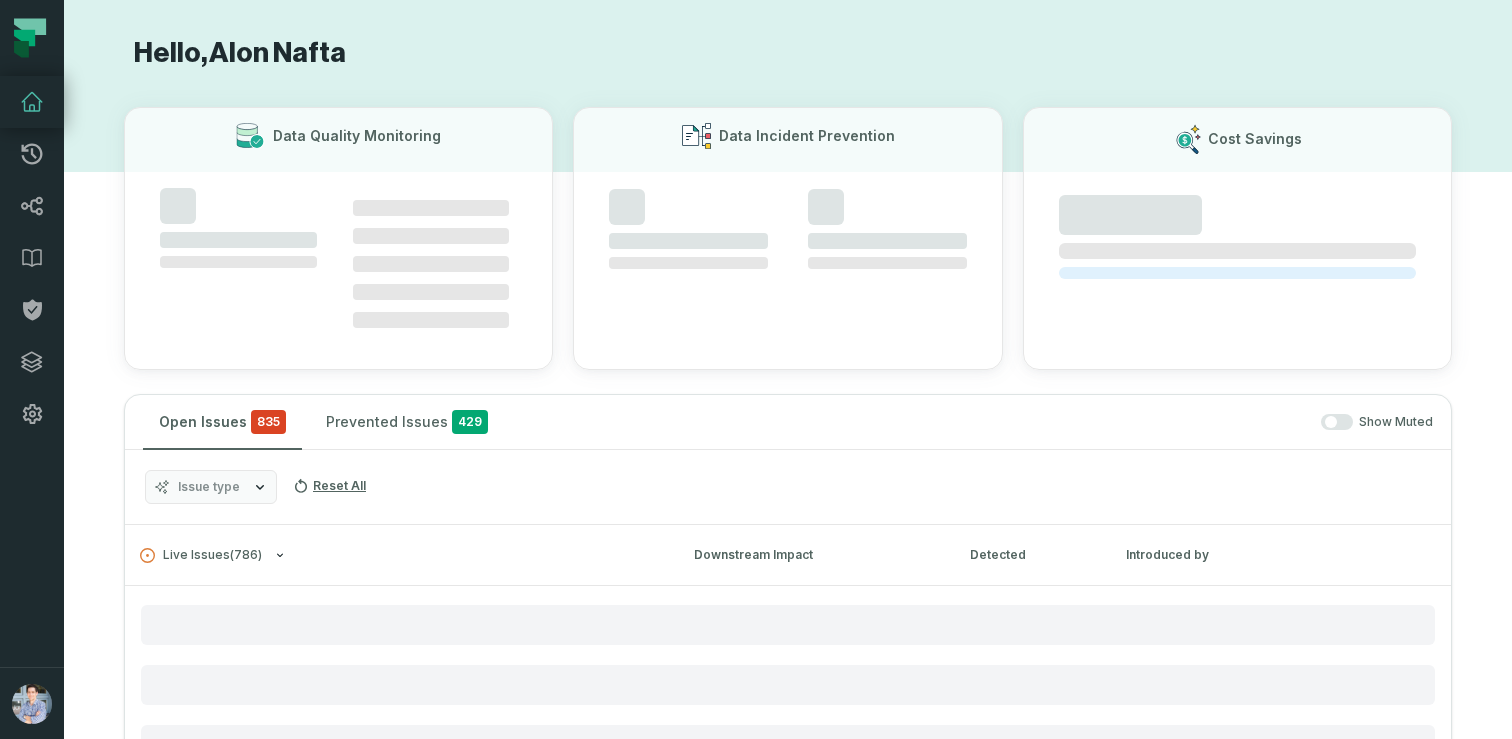 scroll, scrollTop: 0, scrollLeft: 0, axis: both 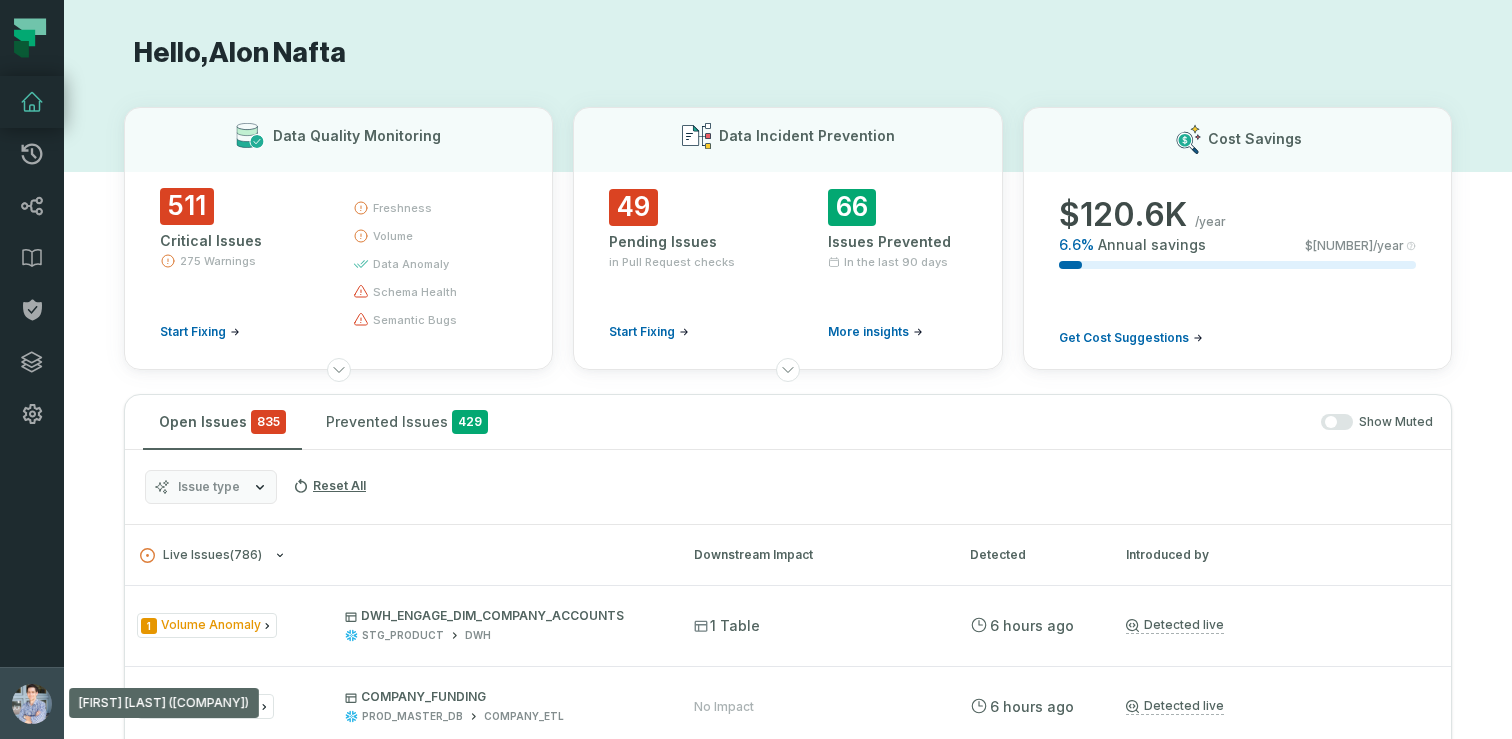 click on "[FIRST] [LAST] ([COMPANY]) [EMAIL]" at bounding box center (32, 703) 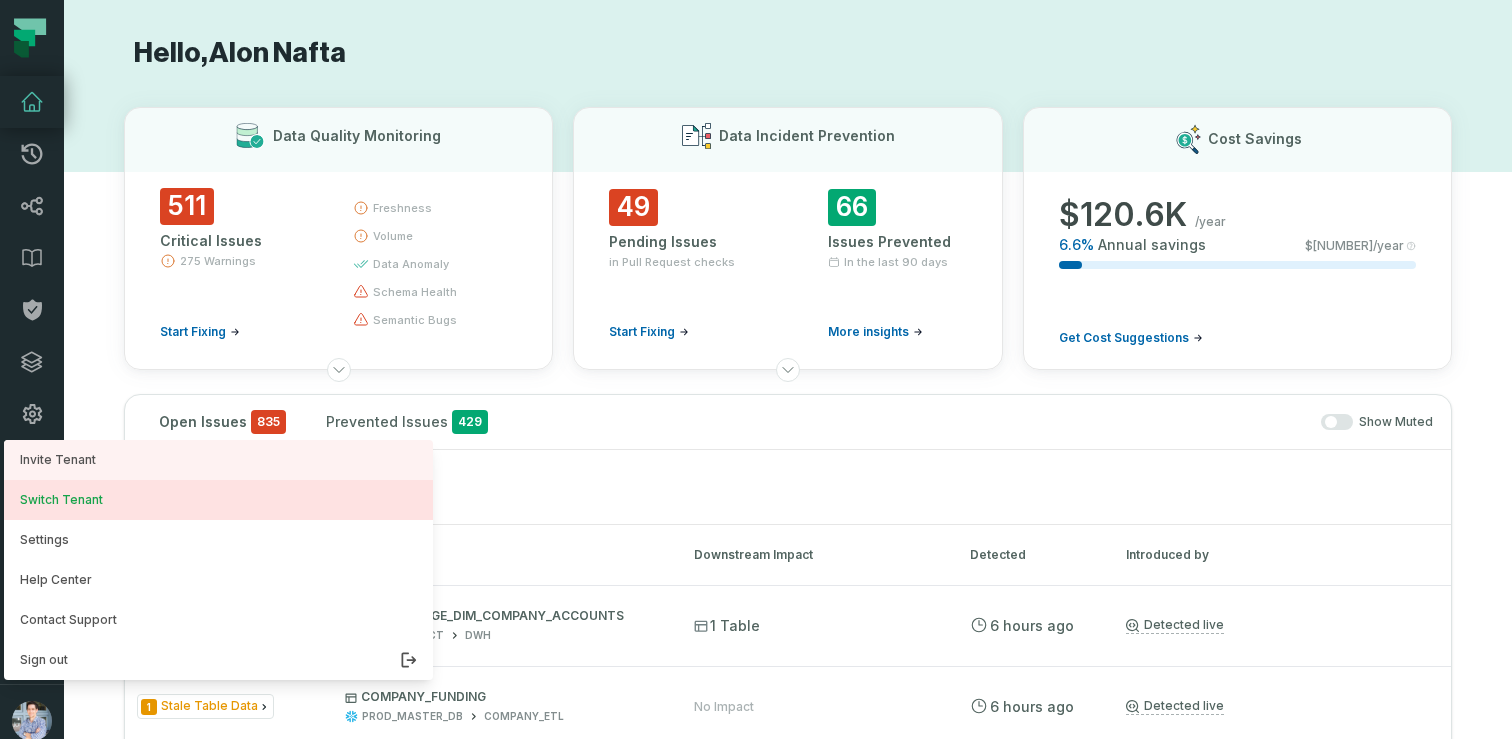 click on "Switch Tenant" at bounding box center [218, 500] 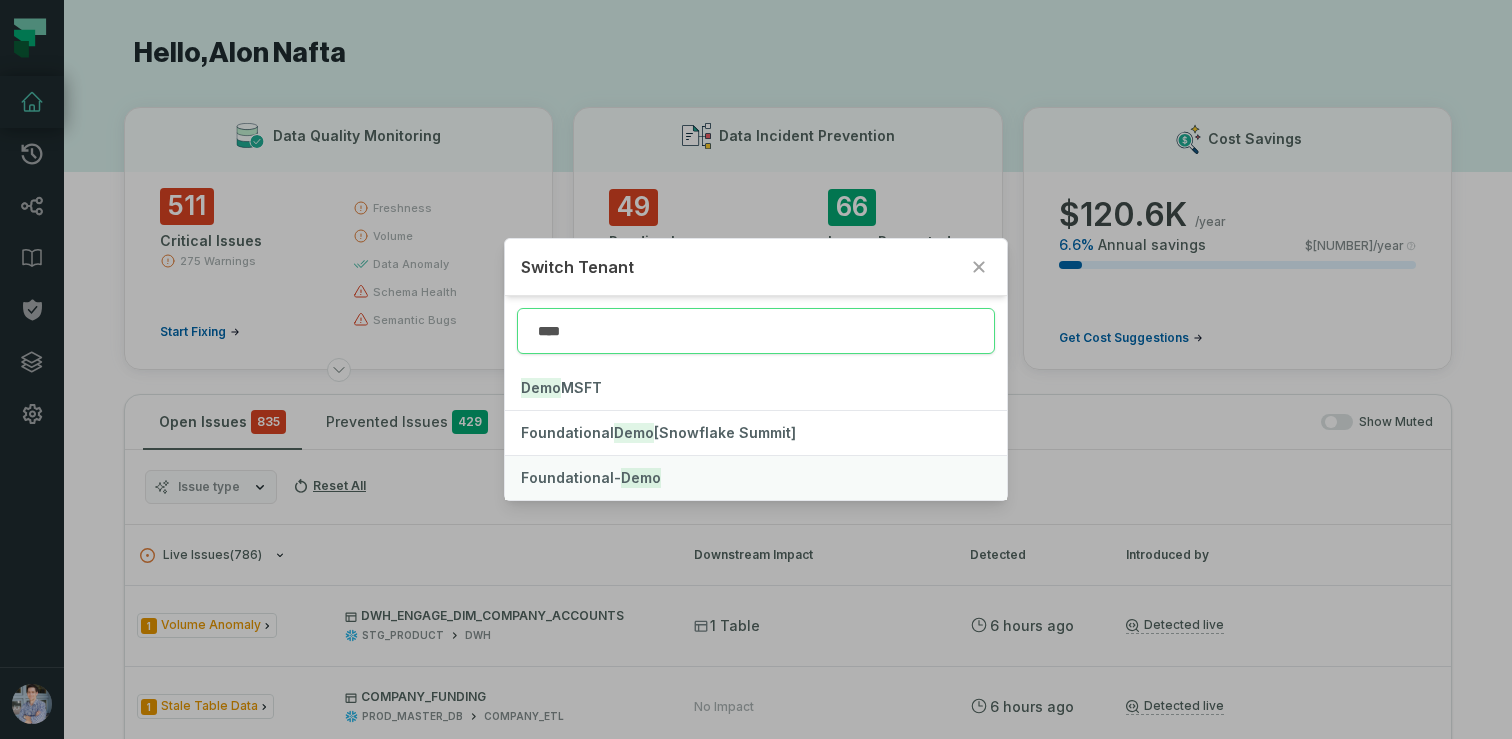 type on "****" 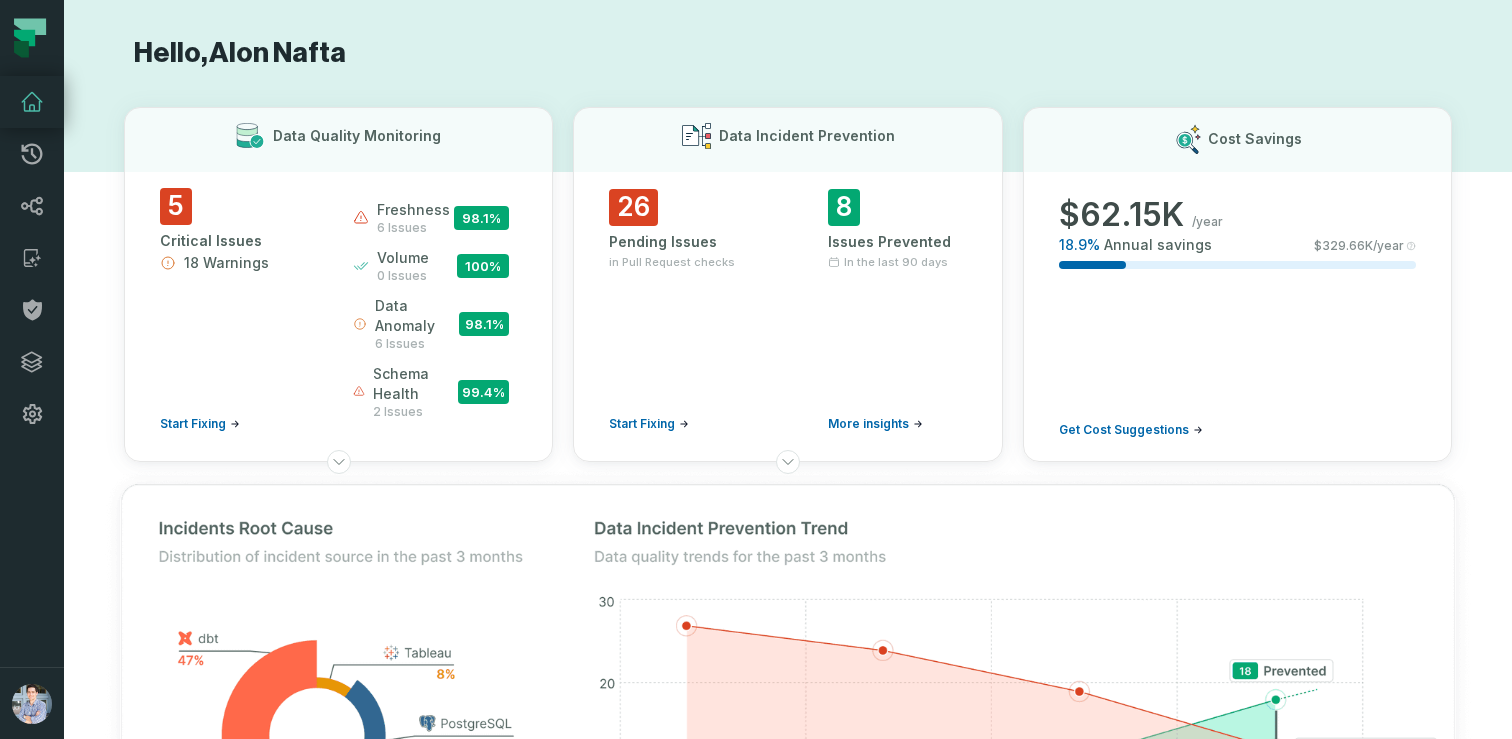 click on "Hello, [FIRST] [LAST]" at bounding box center (788, 53) 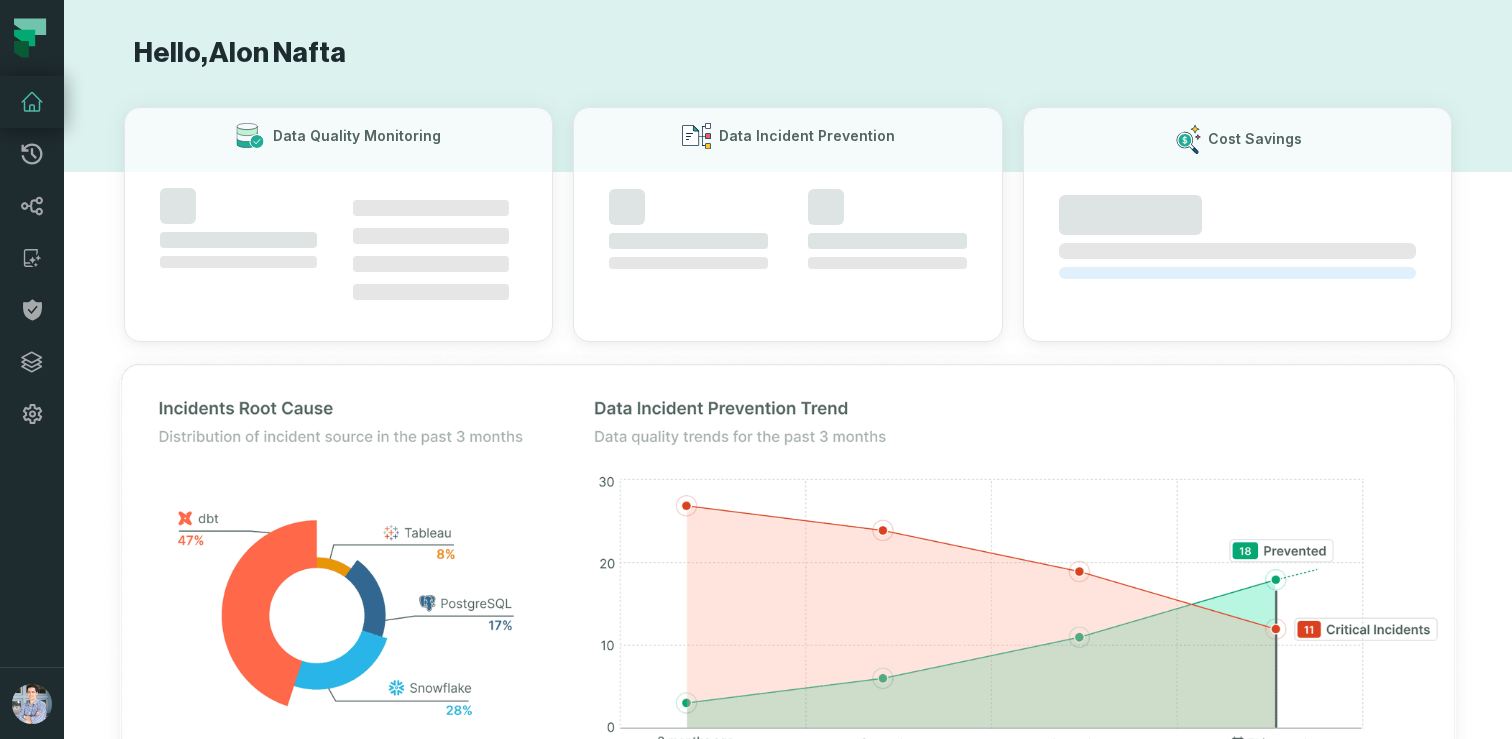 scroll, scrollTop: 0, scrollLeft: 0, axis: both 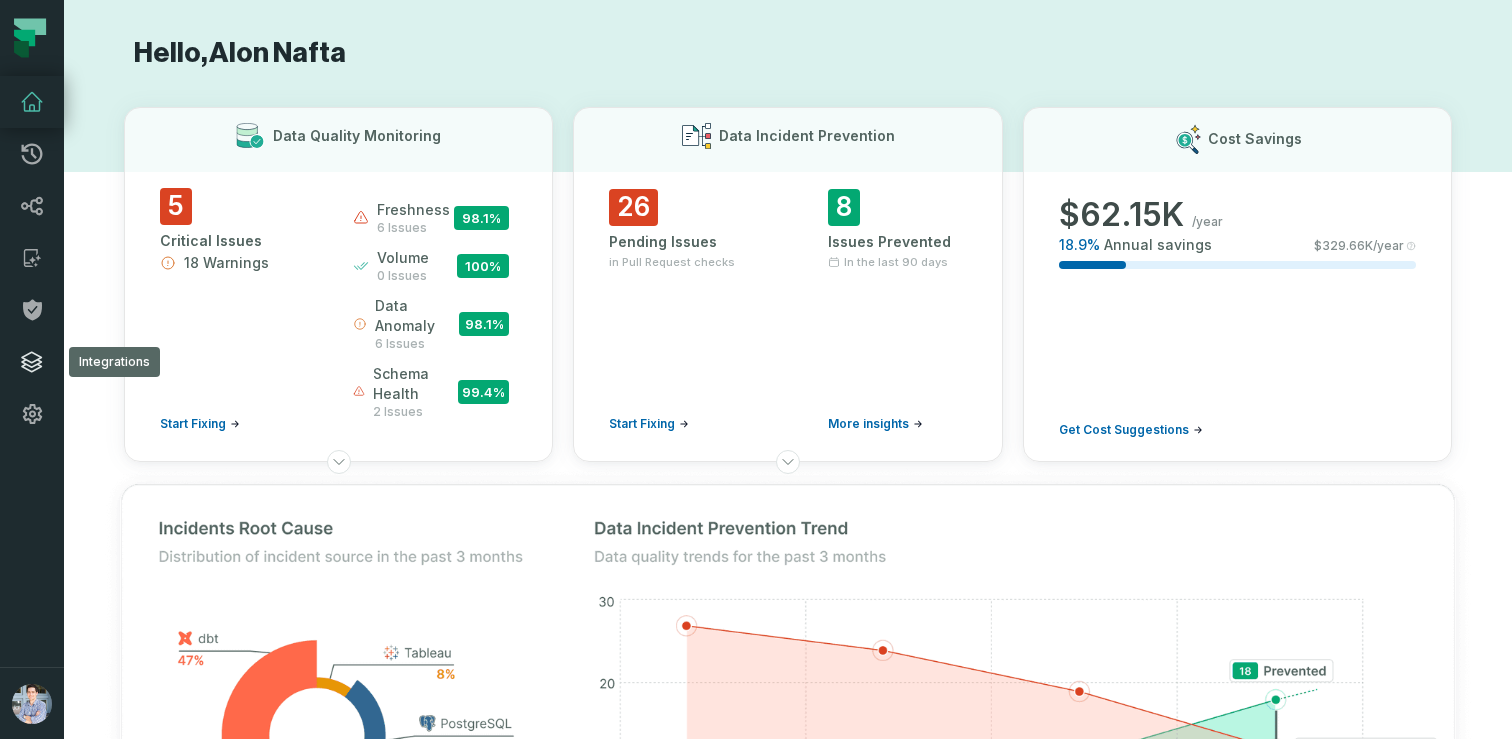 click on "Integrations" at bounding box center (32, 362) 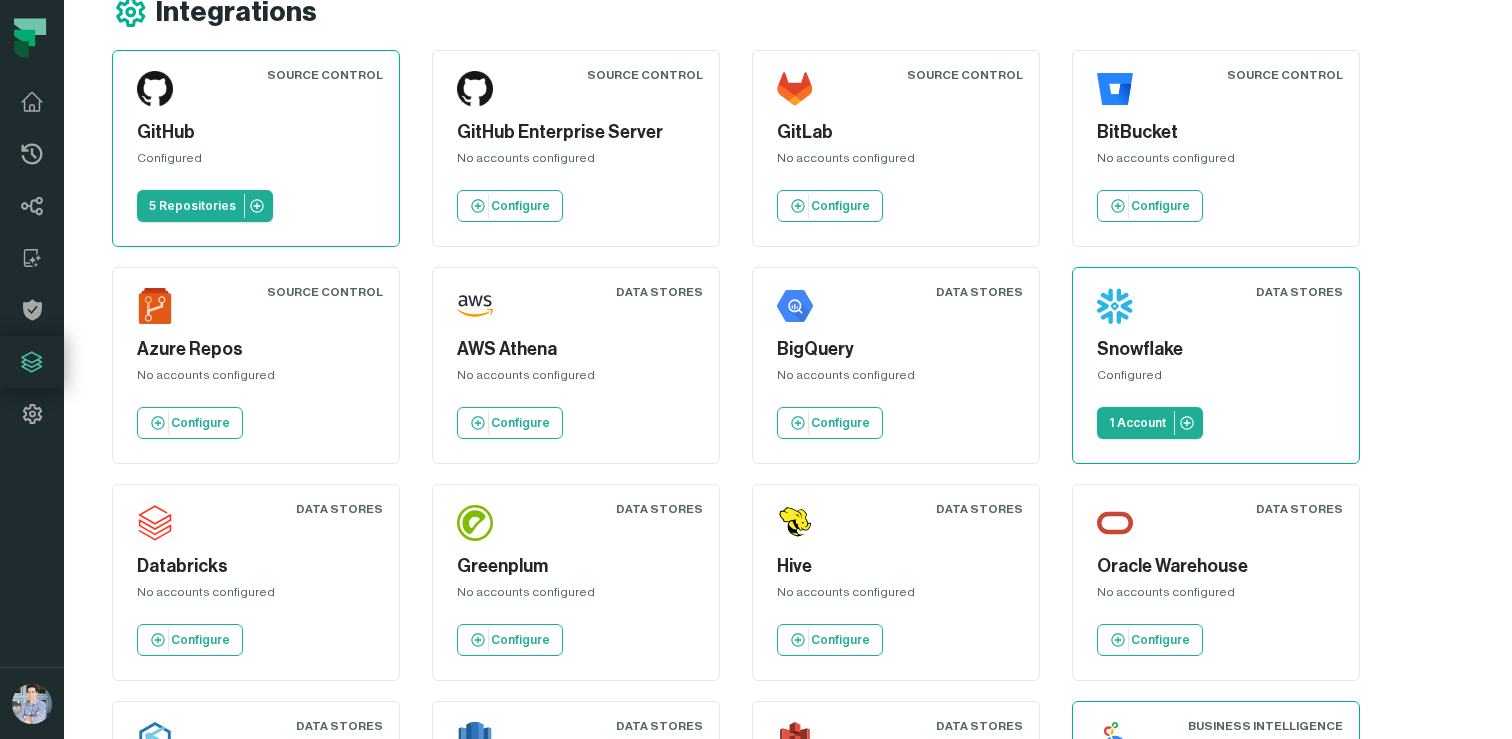 scroll, scrollTop: 0, scrollLeft: 0, axis: both 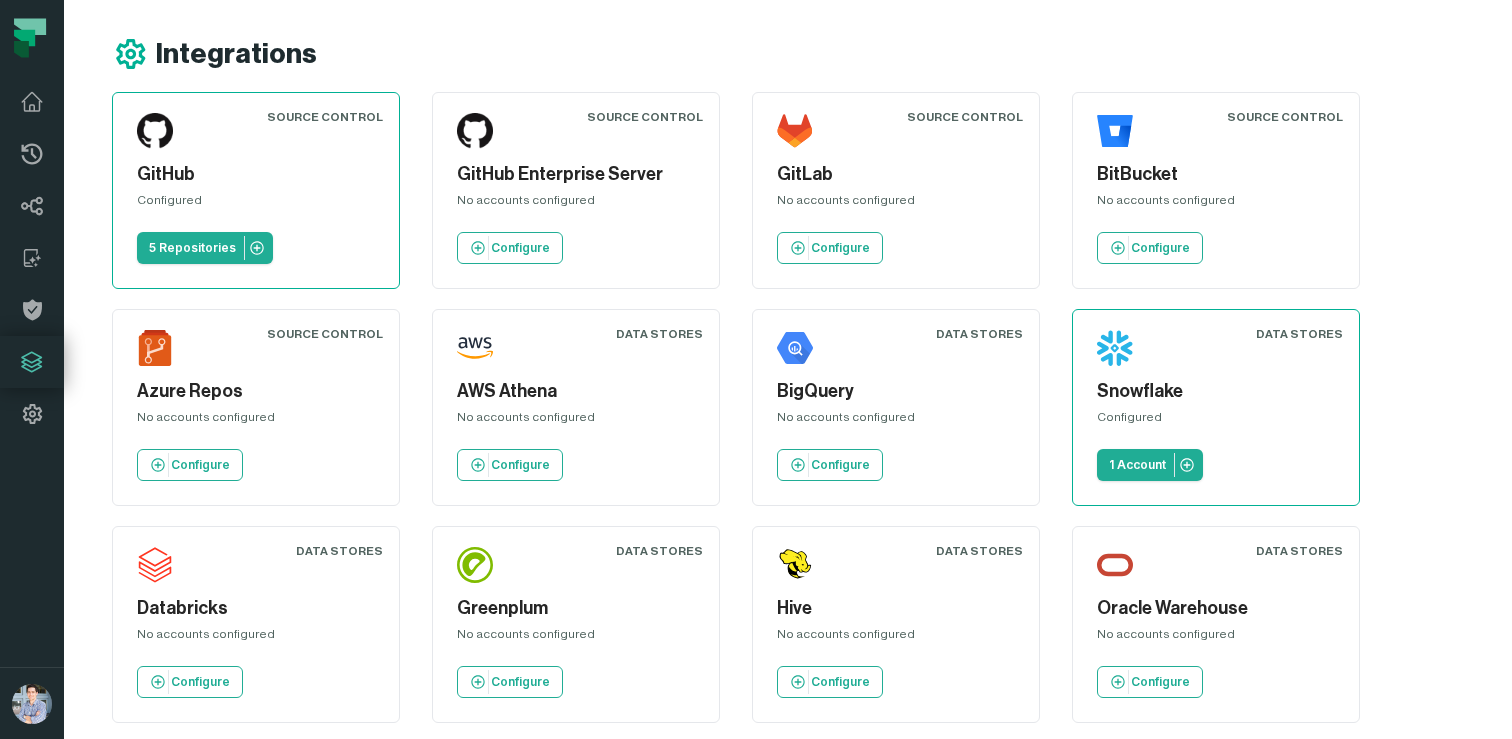 click on "Integrations" at bounding box center [812, 54] 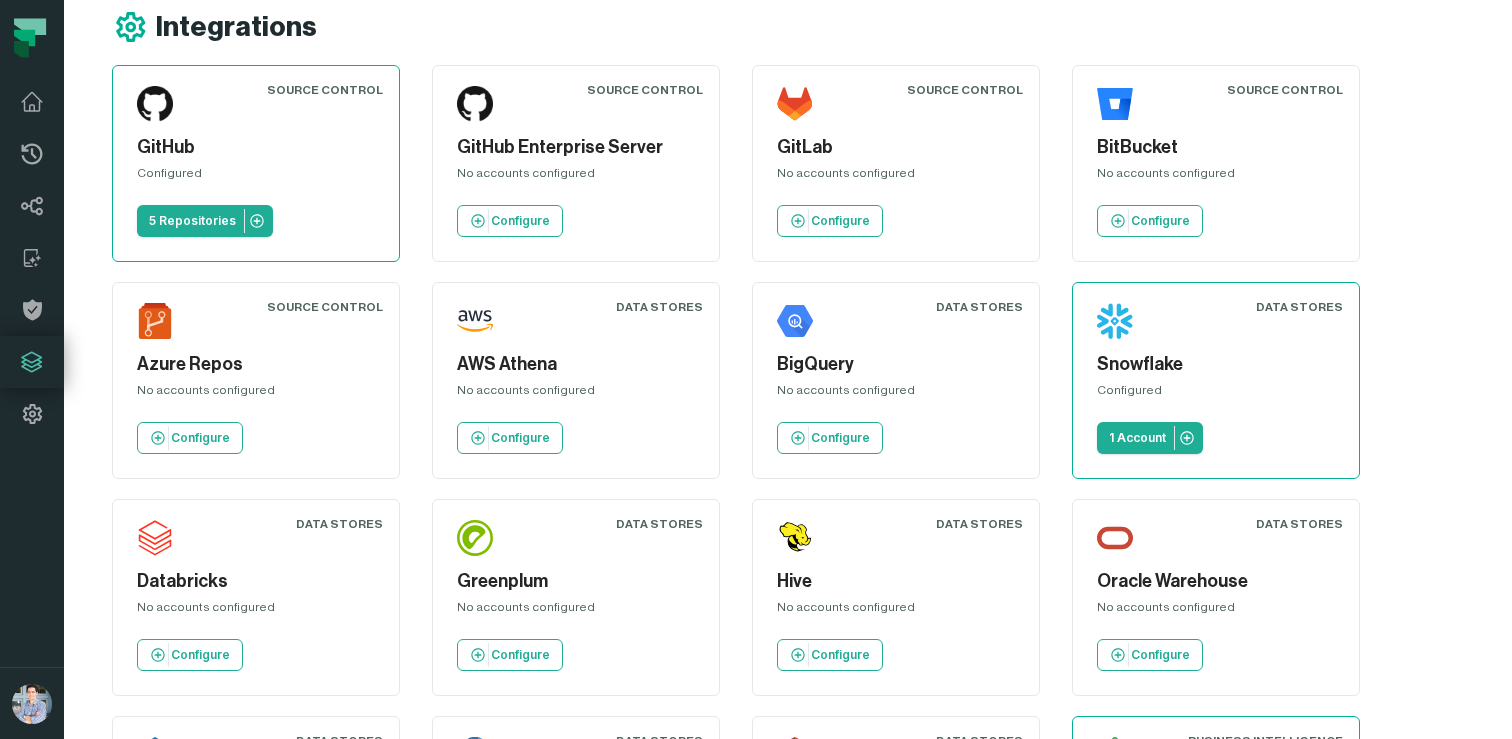 scroll, scrollTop: 0, scrollLeft: 0, axis: both 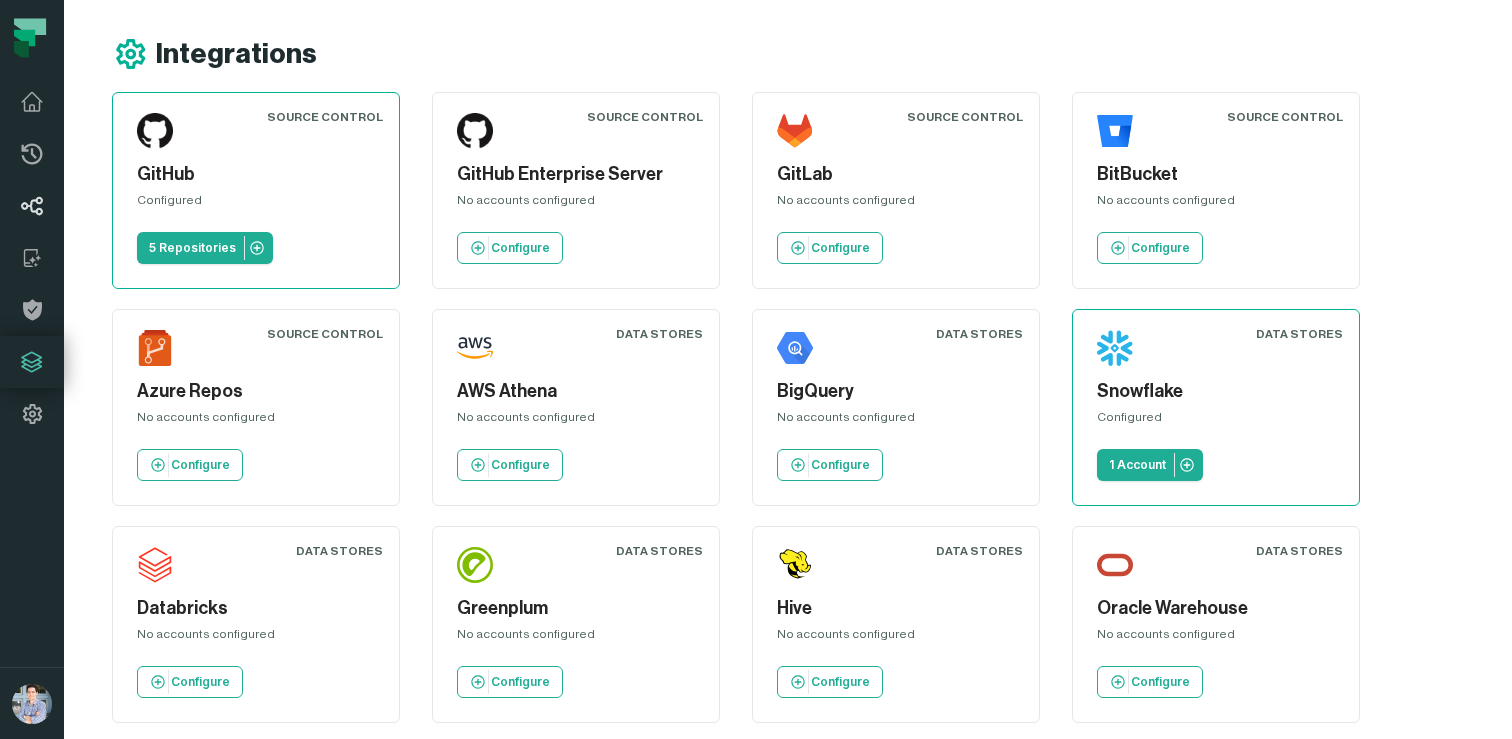 click 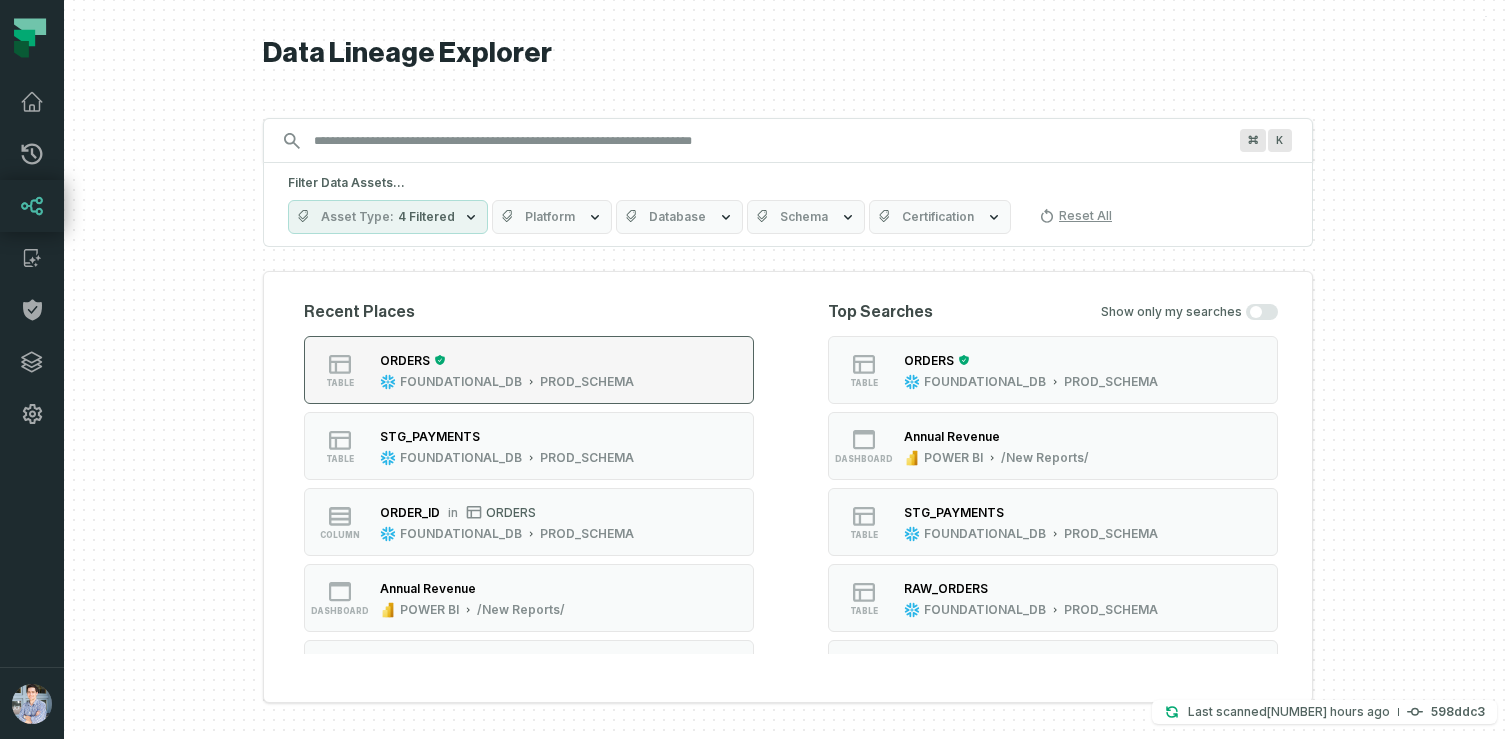 click on "ORDERS" at bounding box center (507, 360) 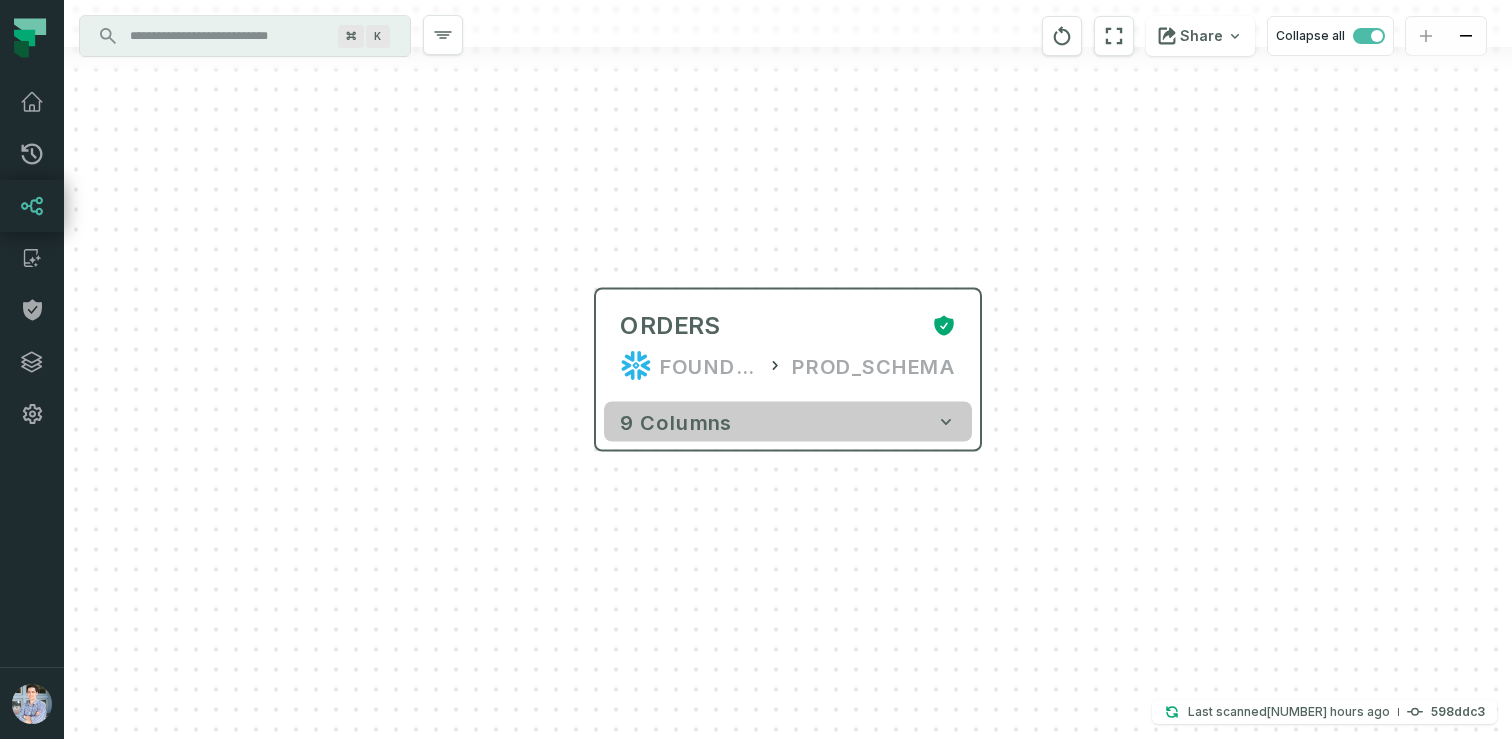 click on "9 columns" at bounding box center [788, 422] 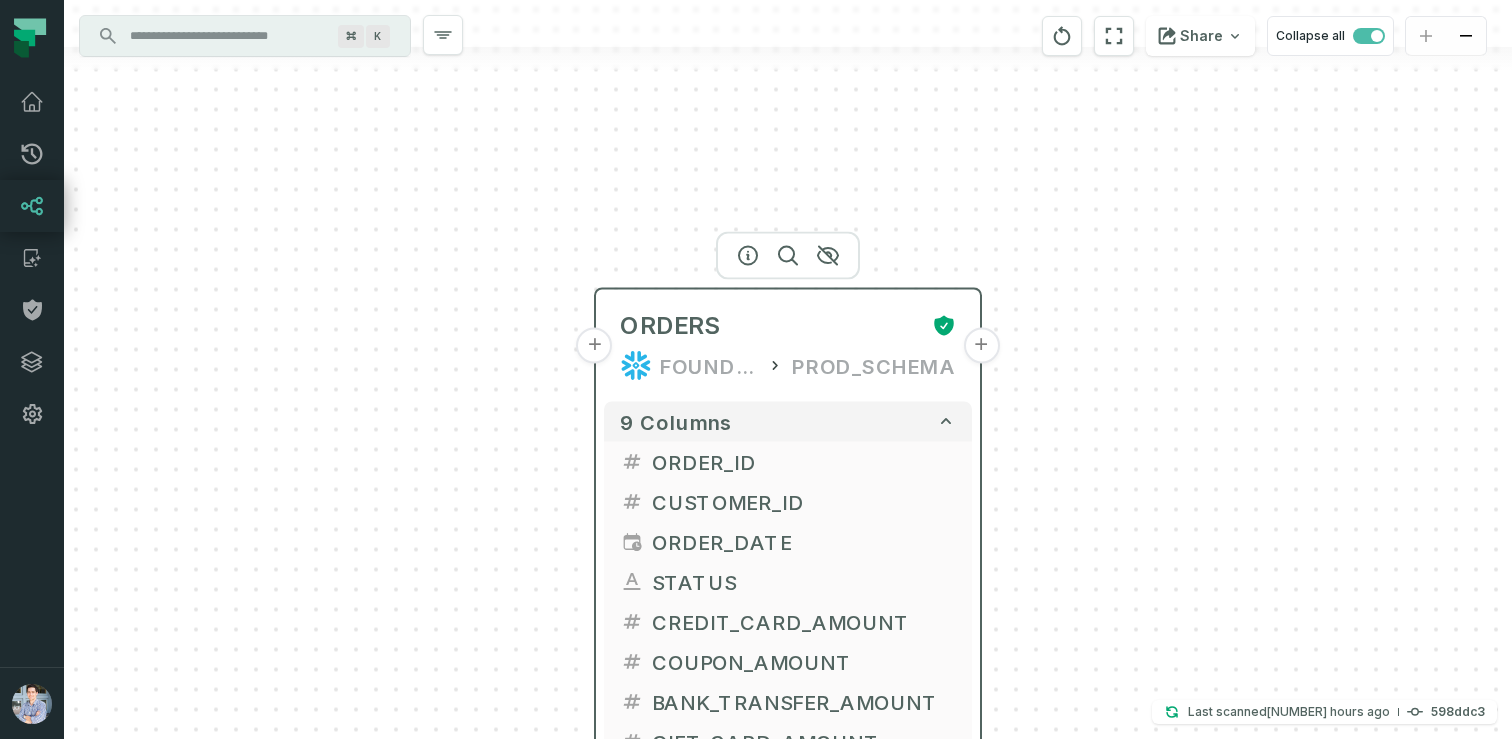 click on "+" at bounding box center [981, 346] 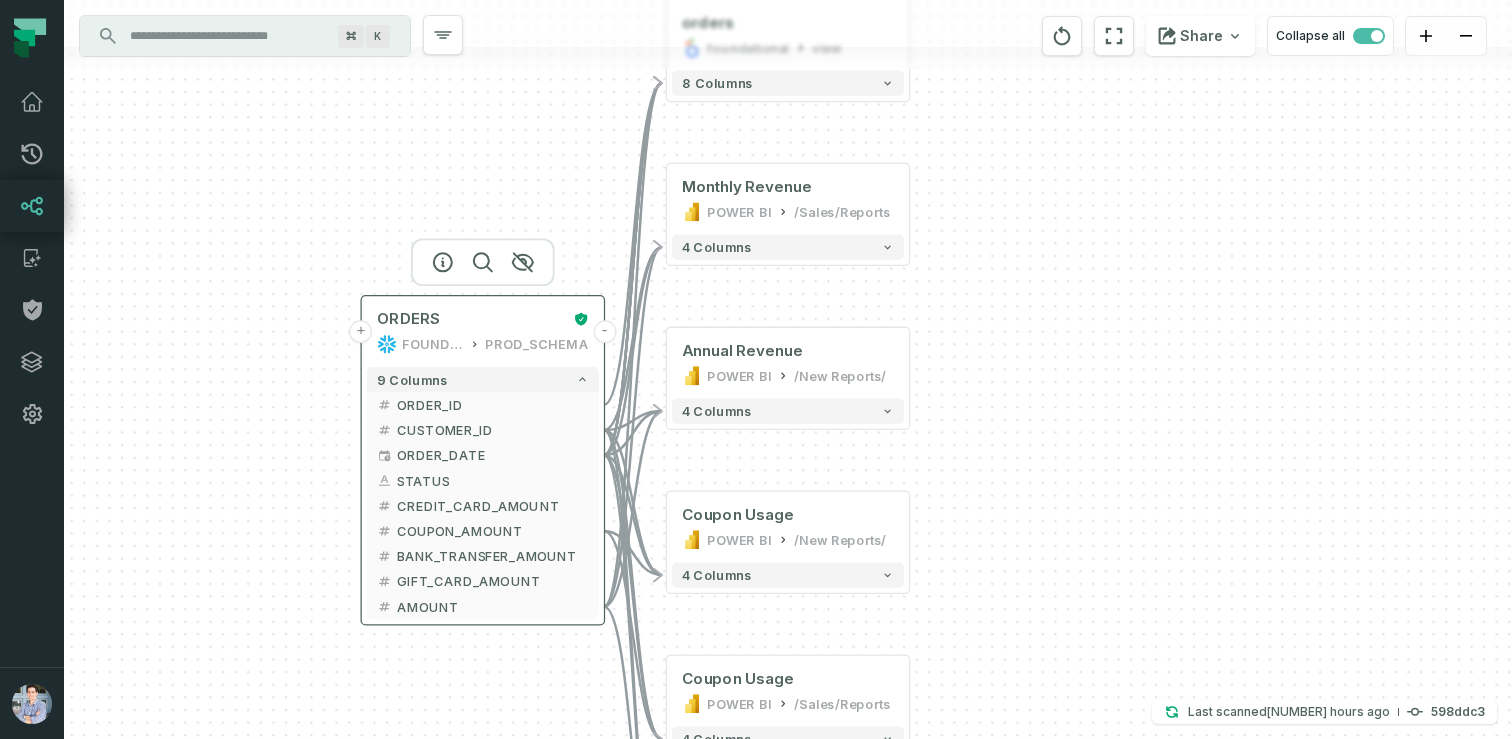 click on "+" at bounding box center [361, 331] 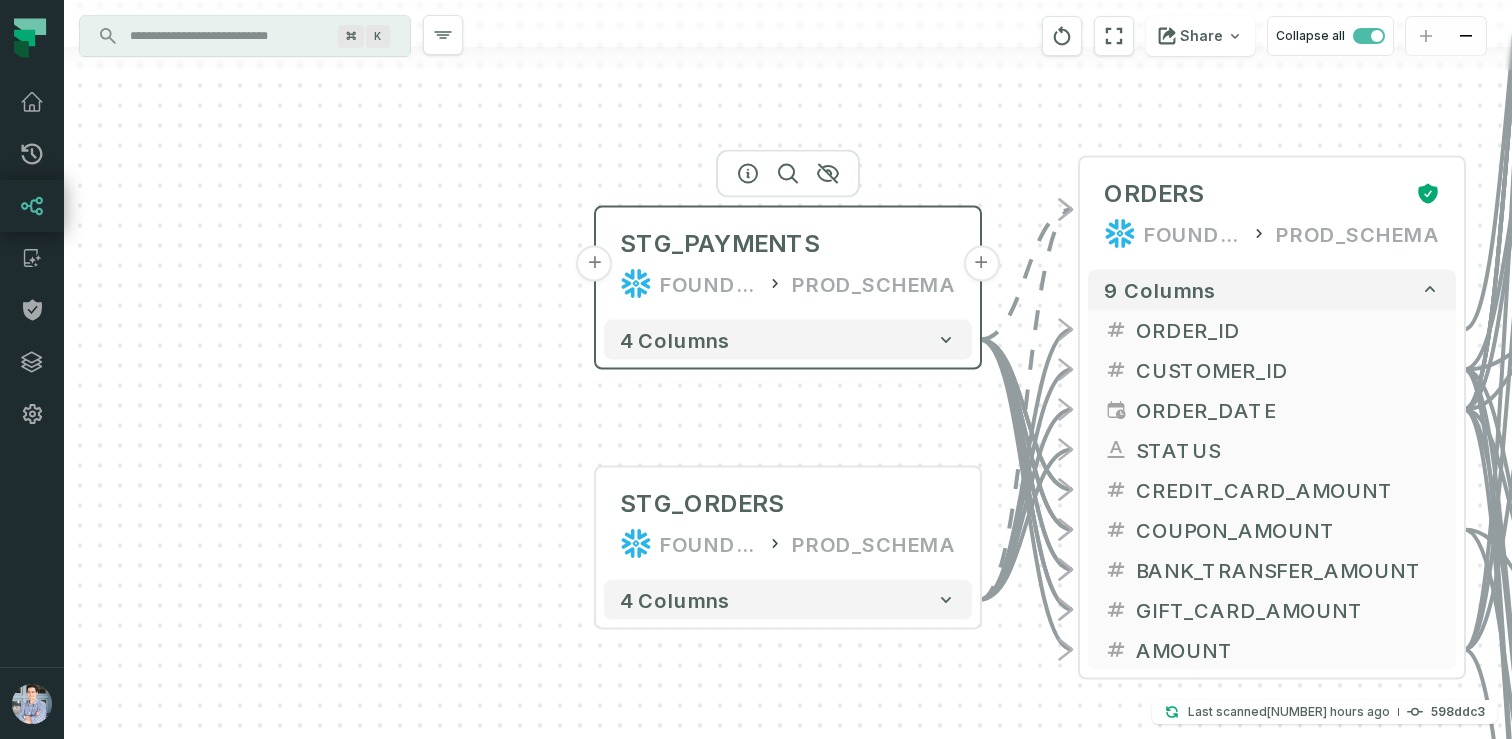 click on "+" at bounding box center (595, 264) 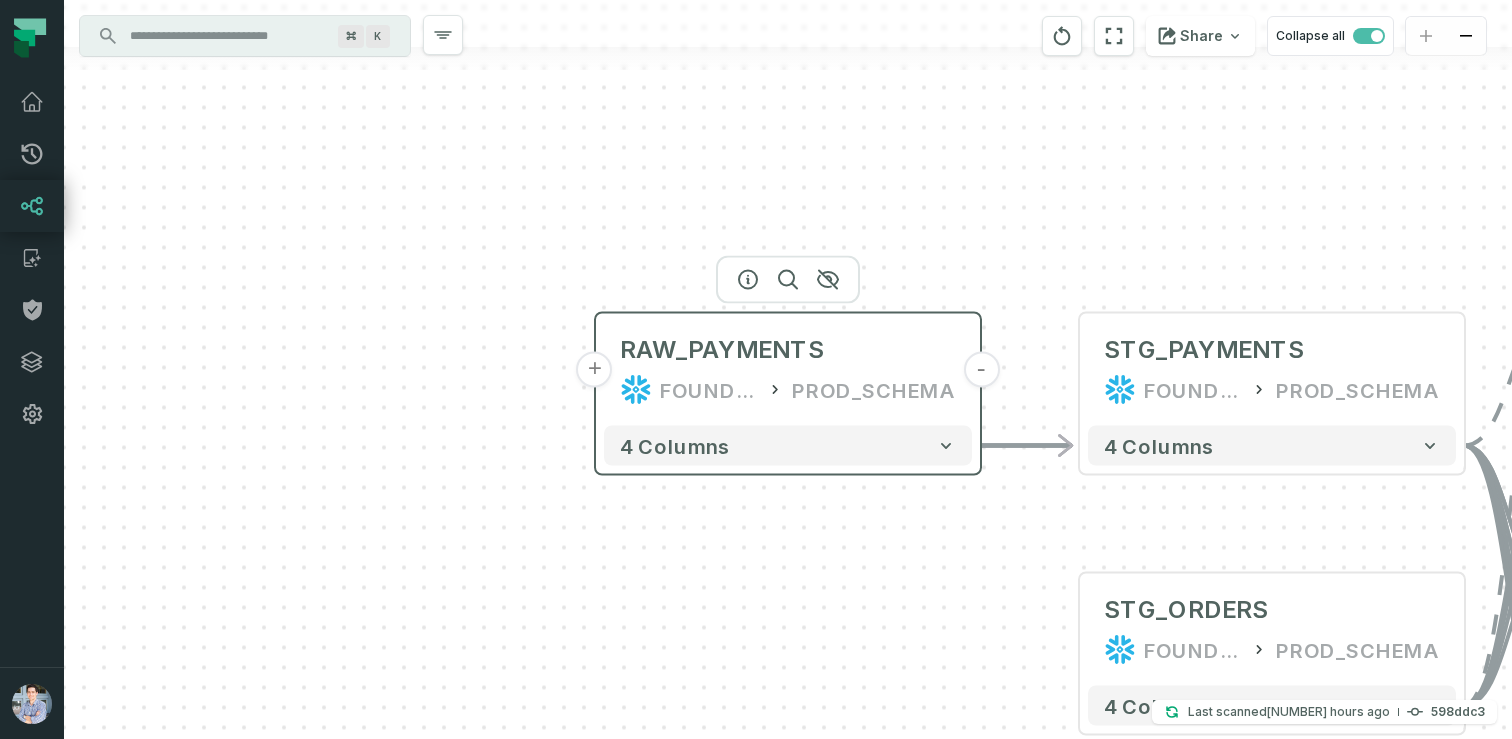 click on "+" at bounding box center (595, 370) 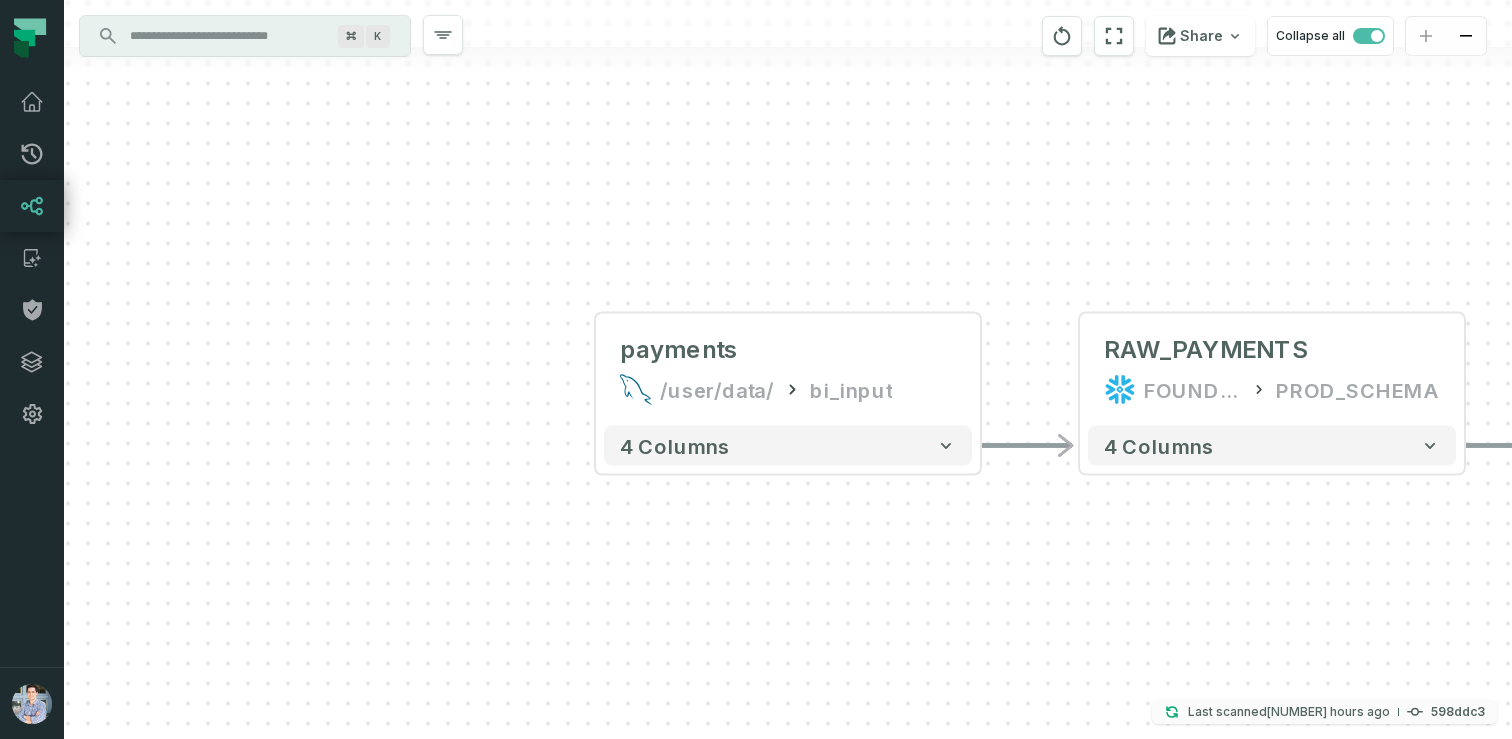 click on "Last scanned  8/3/2025, 6:16:51 PM" at bounding box center [1289, 712] 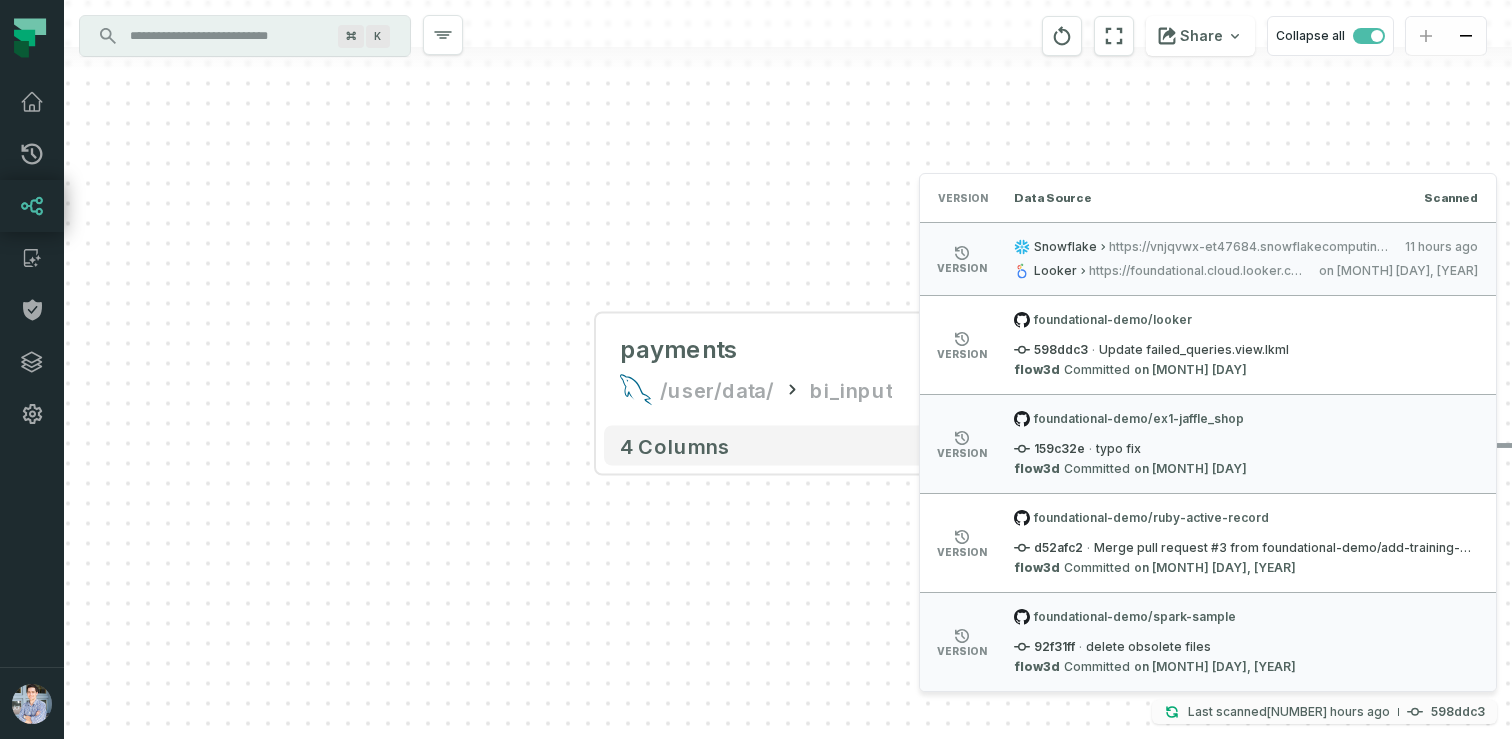 click on "Last scanned  8/3/2025, 6:16:51 PM" at bounding box center (1289, 712) 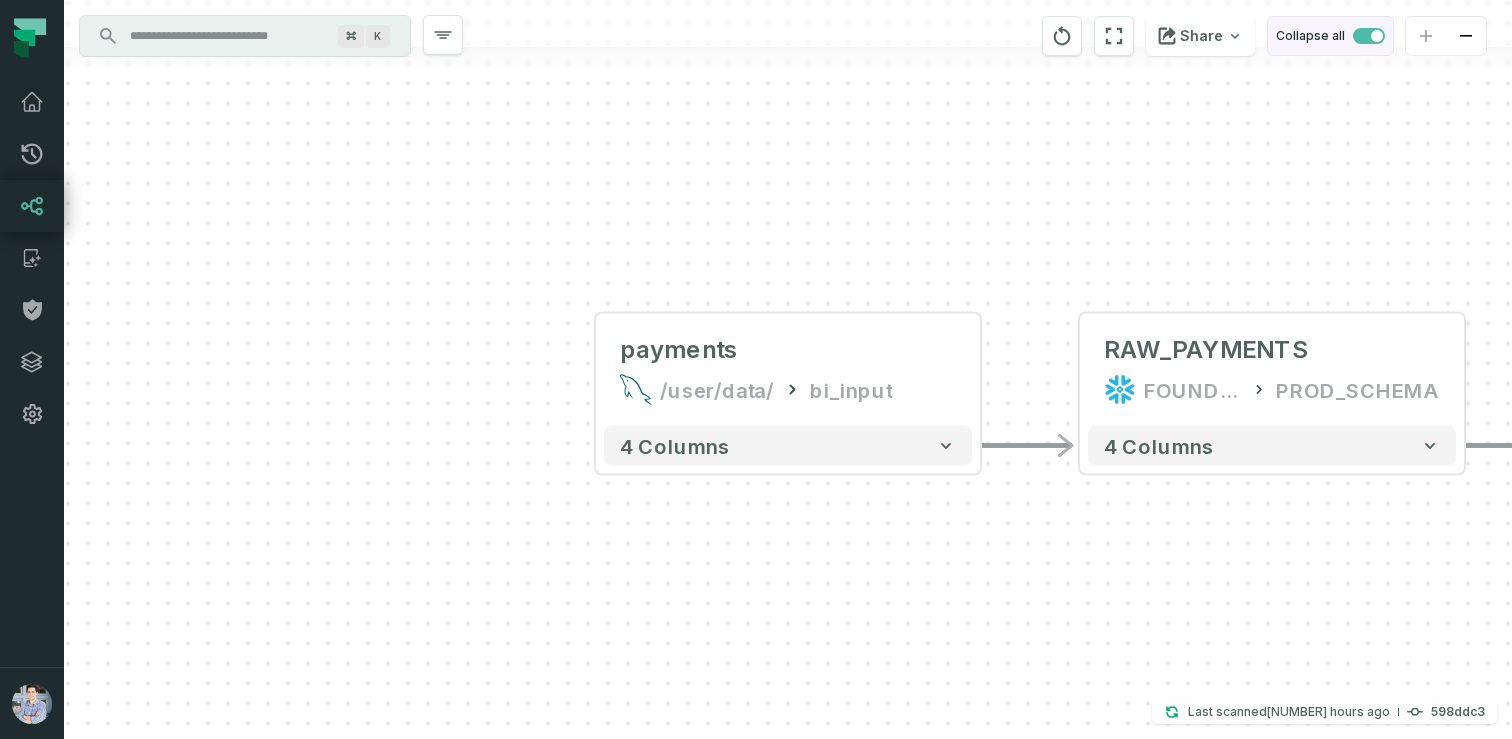 click at bounding box center [1369, 36] 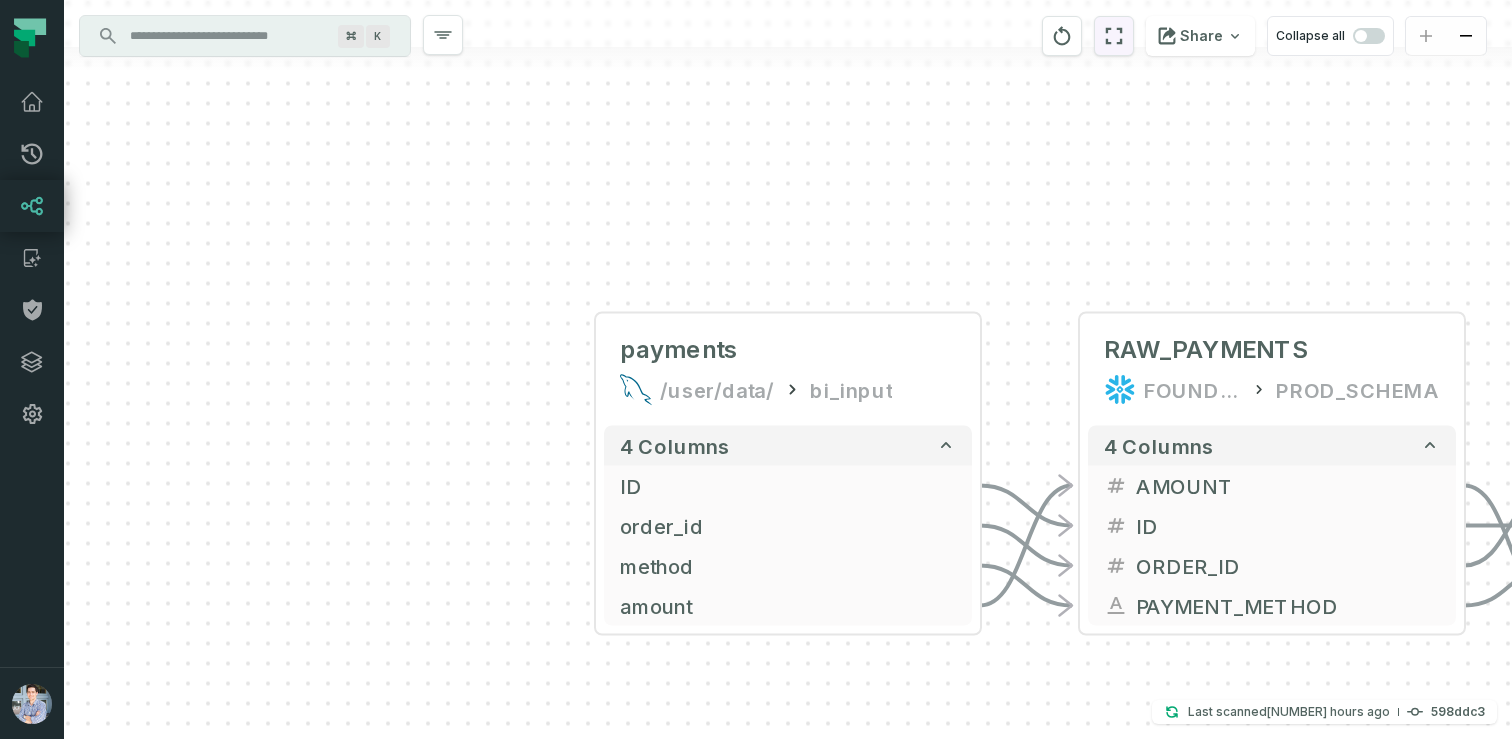 click 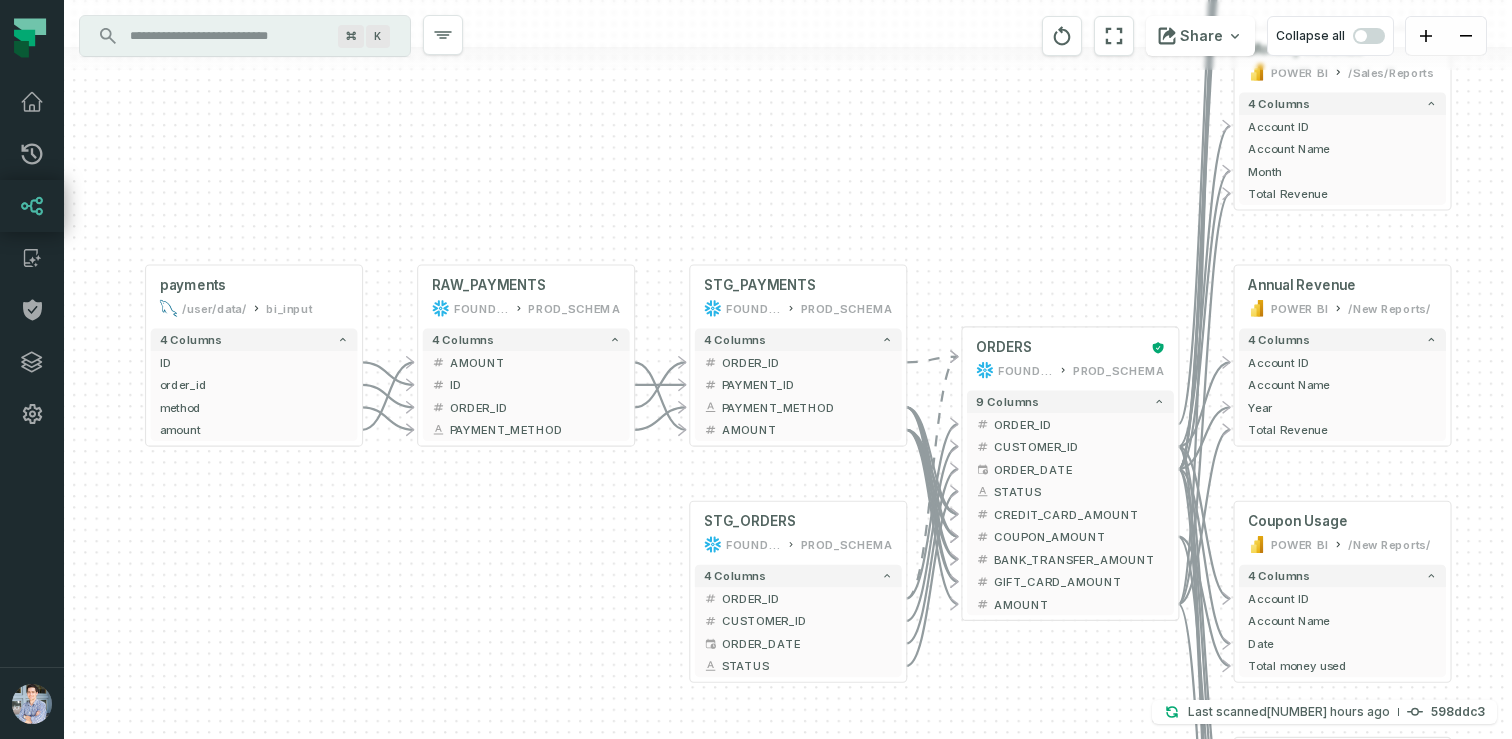 drag, startPoint x: 814, startPoint y: 198, endPoint x: 1060, endPoint y: 175, distance: 247.07286 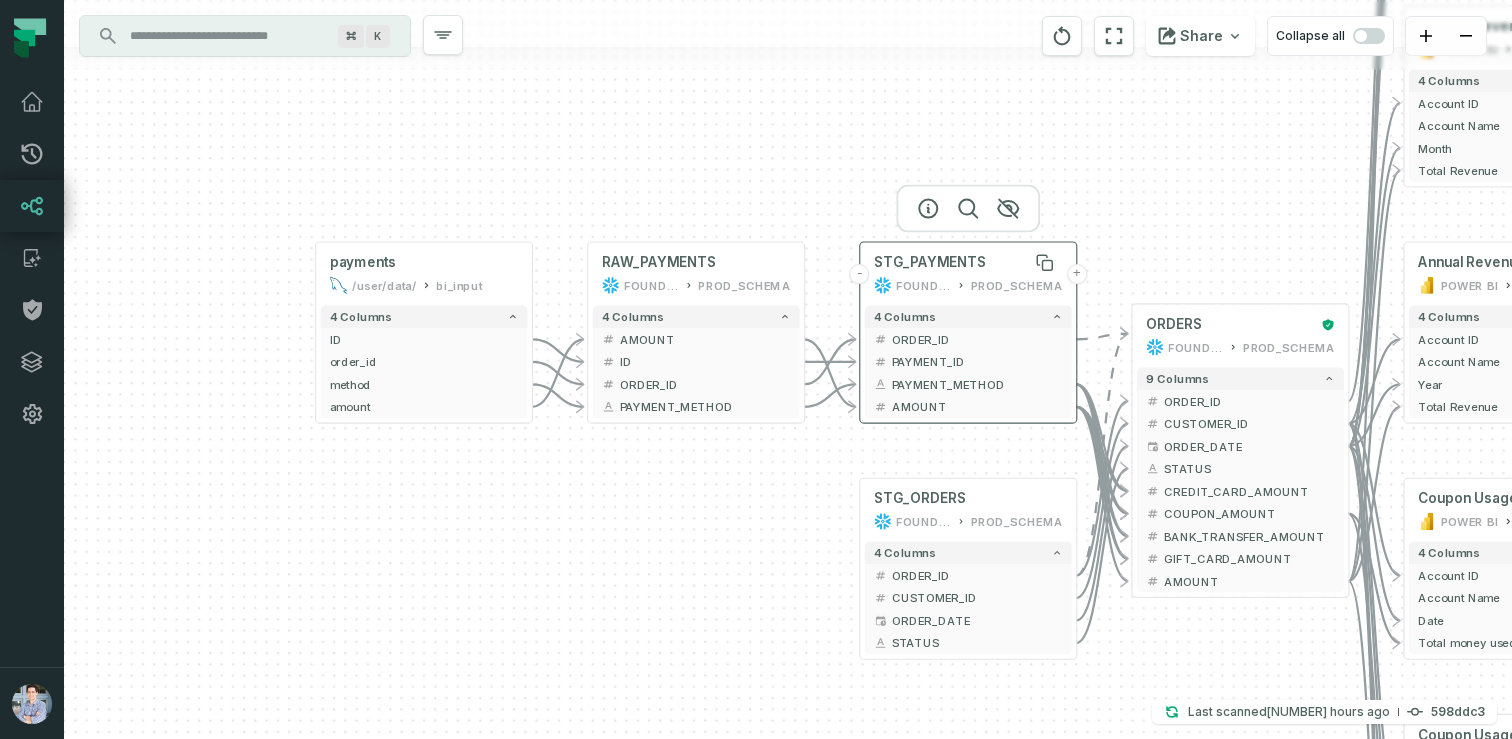 click on "STG_PAYMENTS" at bounding box center (930, 263) 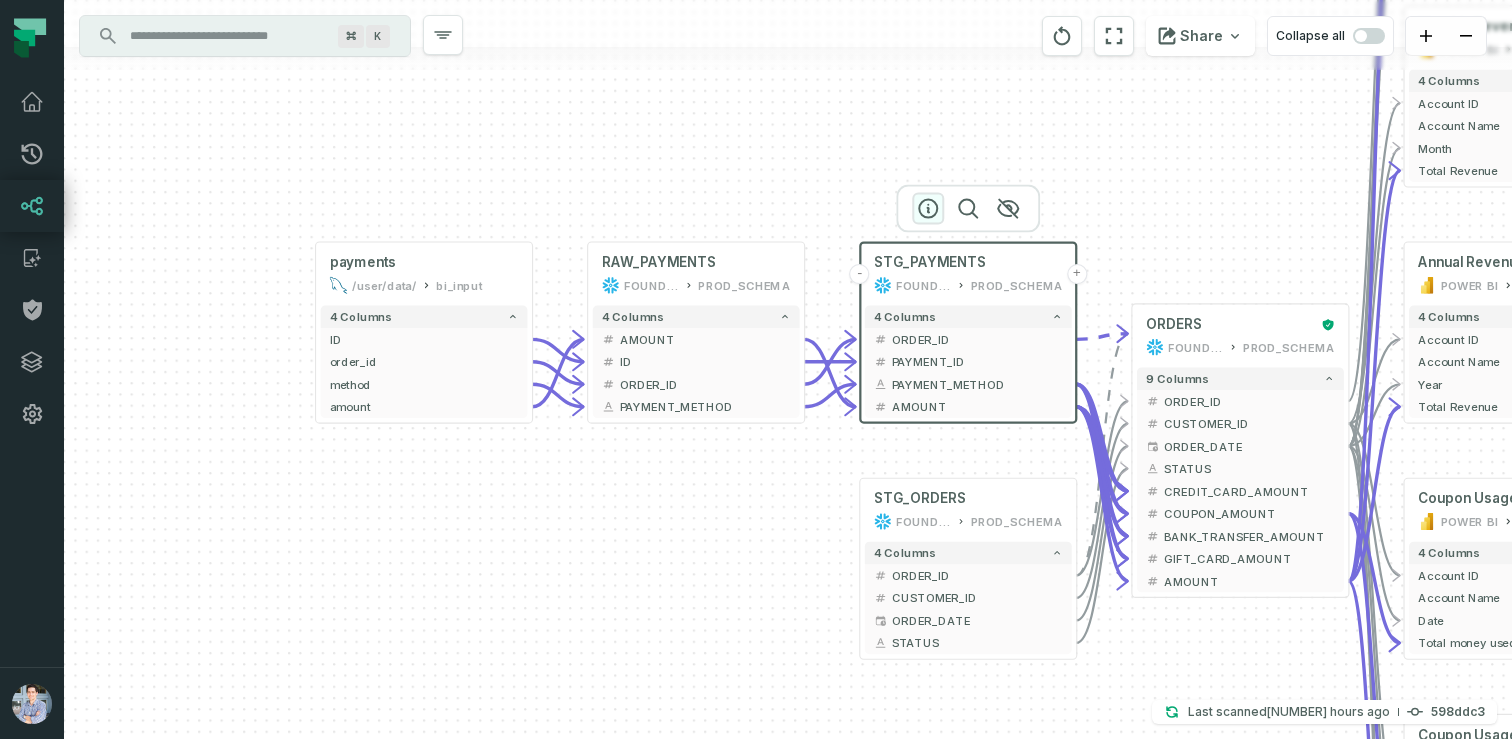 click 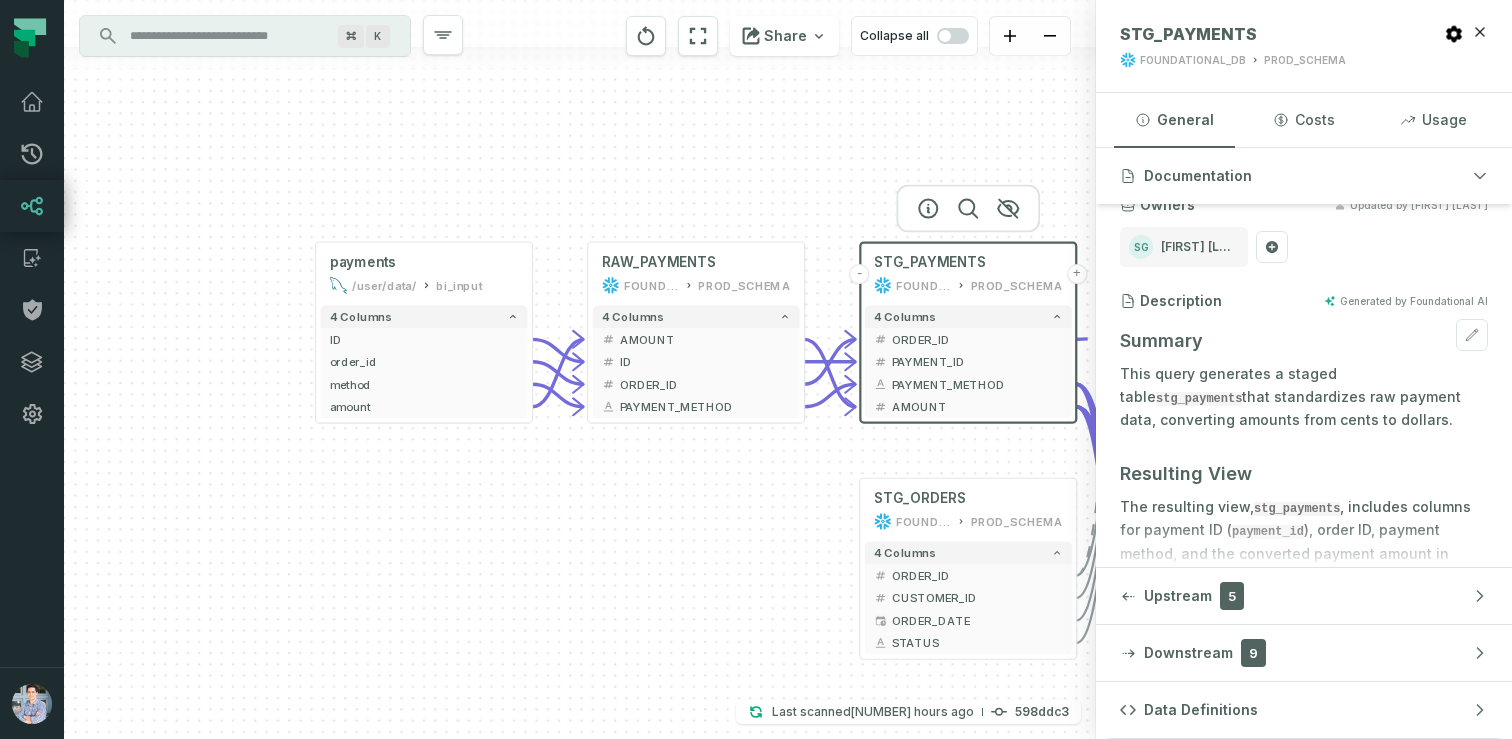 scroll, scrollTop: 100, scrollLeft: 0, axis: vertical 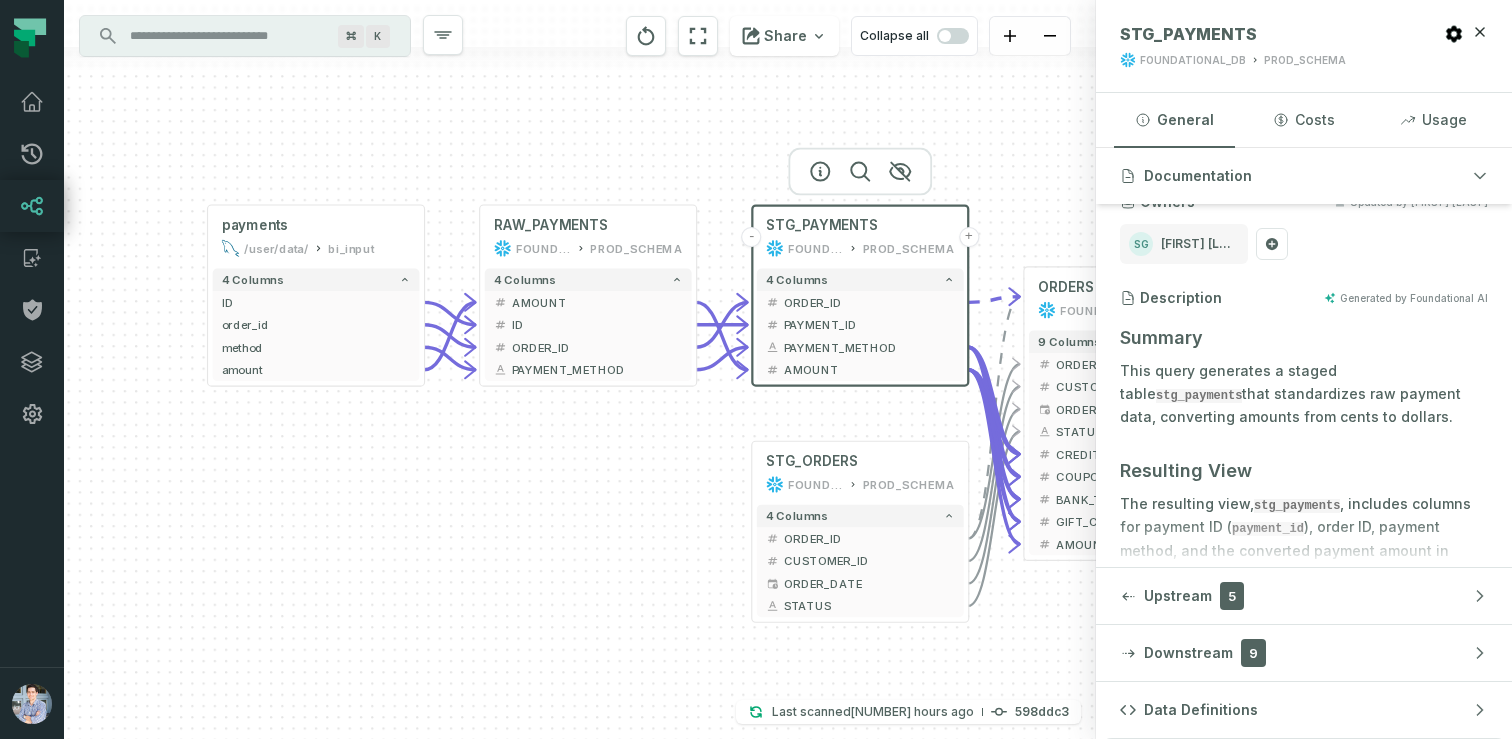 drag, startPoint x: 813, startPoint y: 508, endPoint x: 698, endPoint y: 471, distance: 120.805626 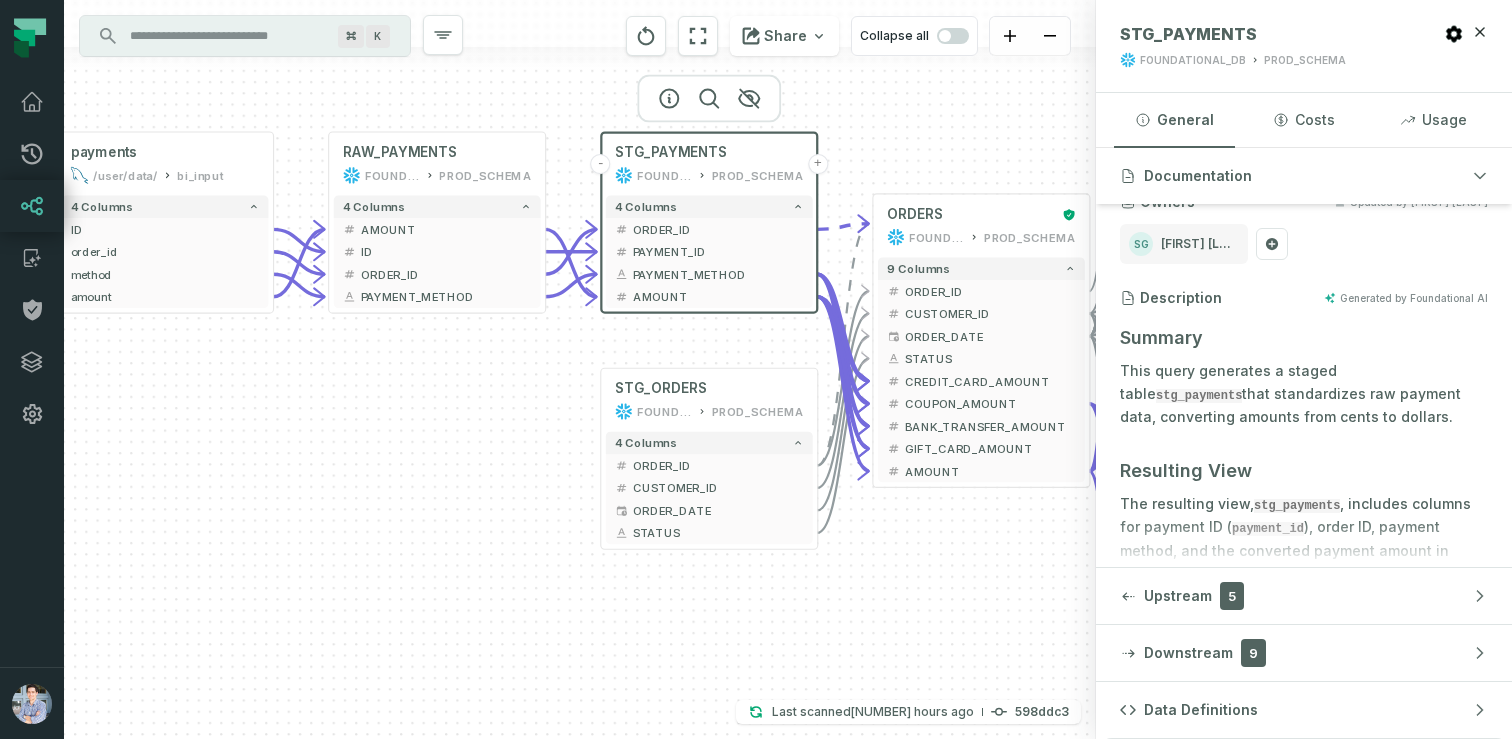 drag, startPoint x: 955, startPoint y: 430, endPoint x: 810, endPoint y: 356, distance: 162.79128 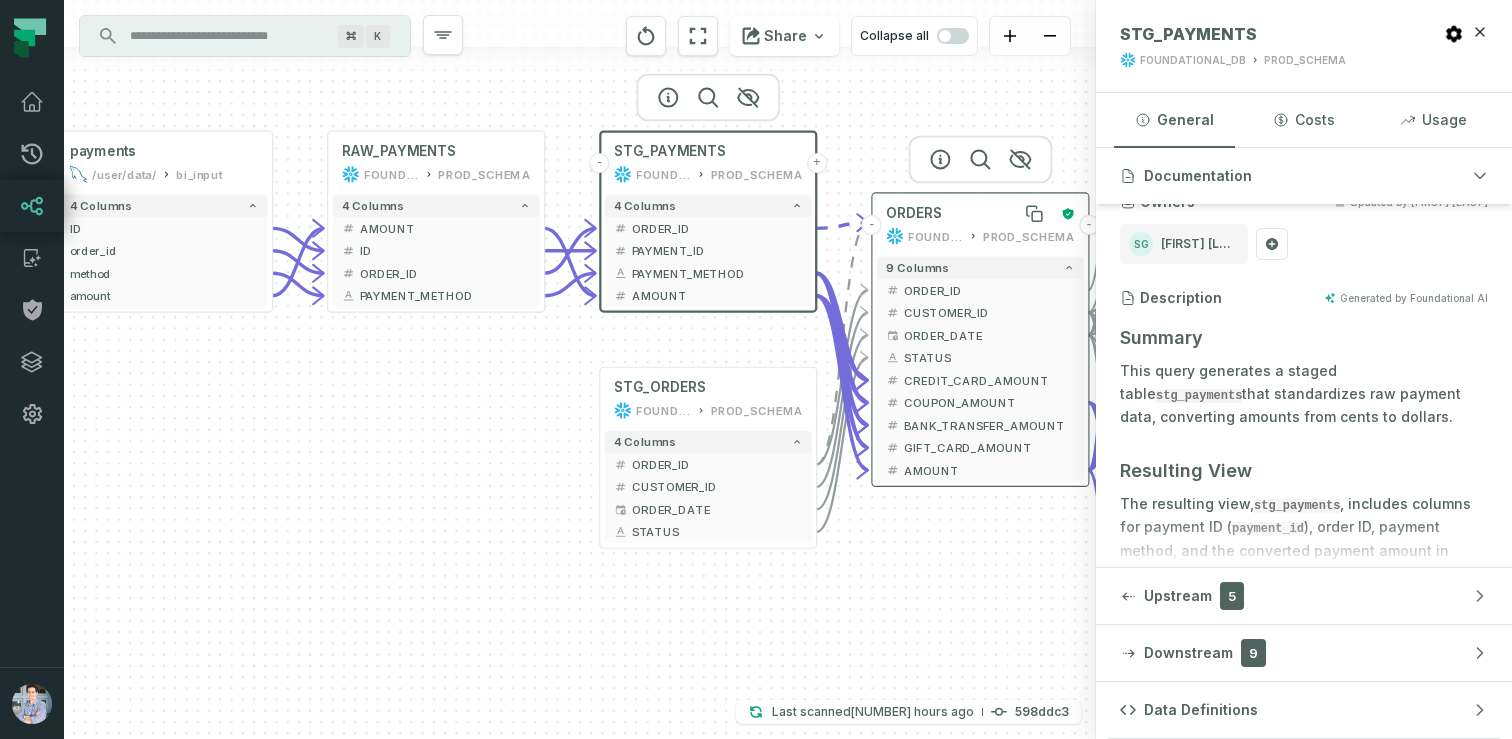 click on "ORDERS" at bounding box center [969, 214] 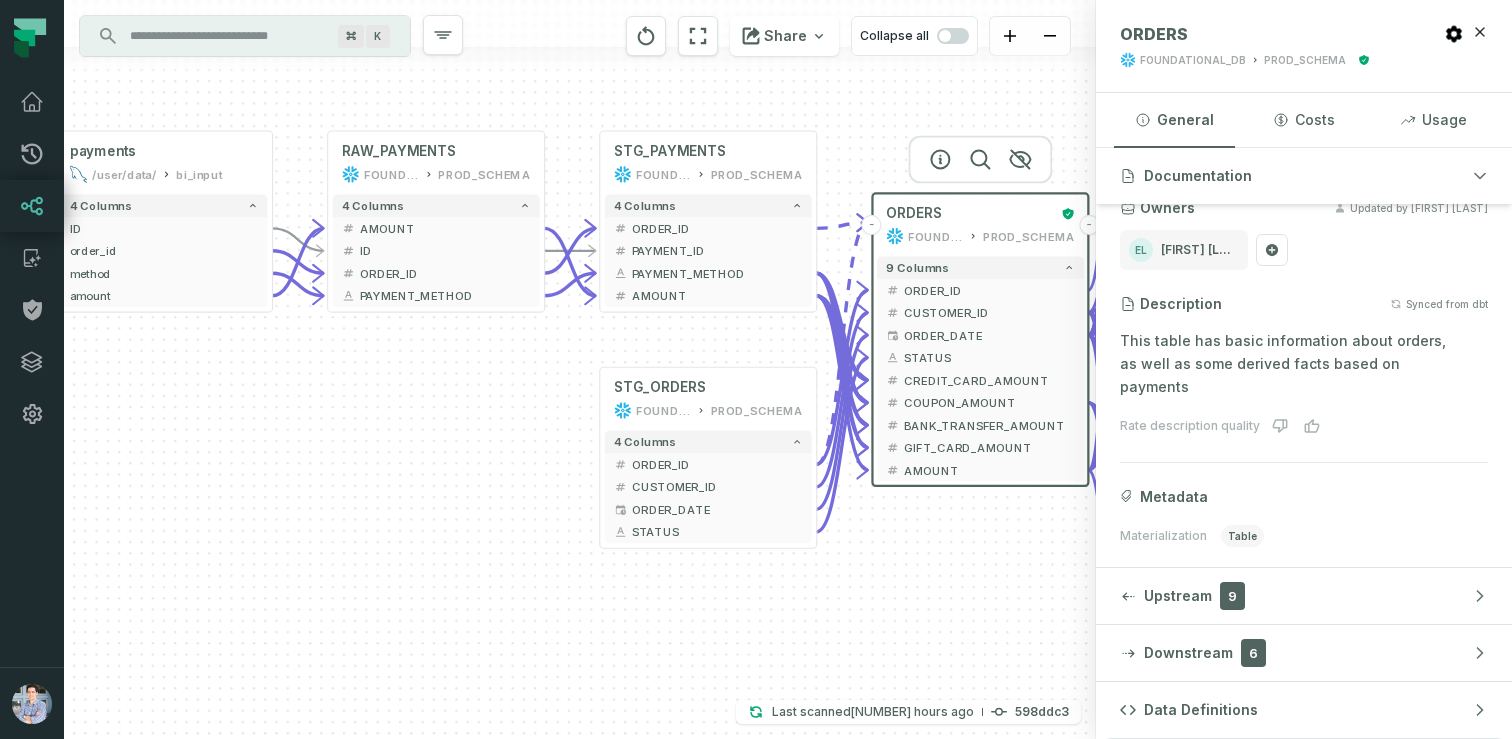 scroll, scrollTop: 96, scrollLeft: 0, axis: vertical 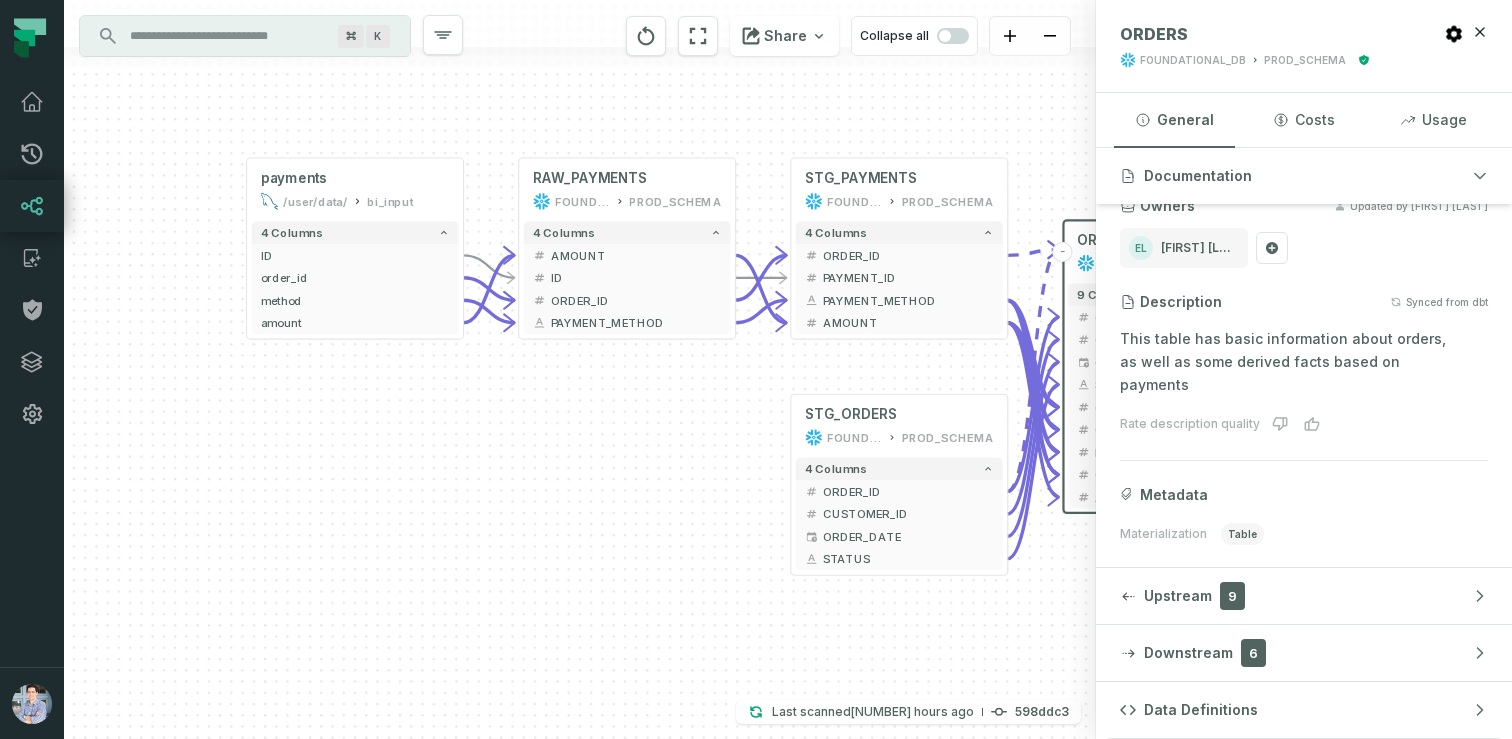 drag, startPoint x: 791, startPoint y: 92, endPoint x: 982, endPoint y: 117, distance: 192.62918 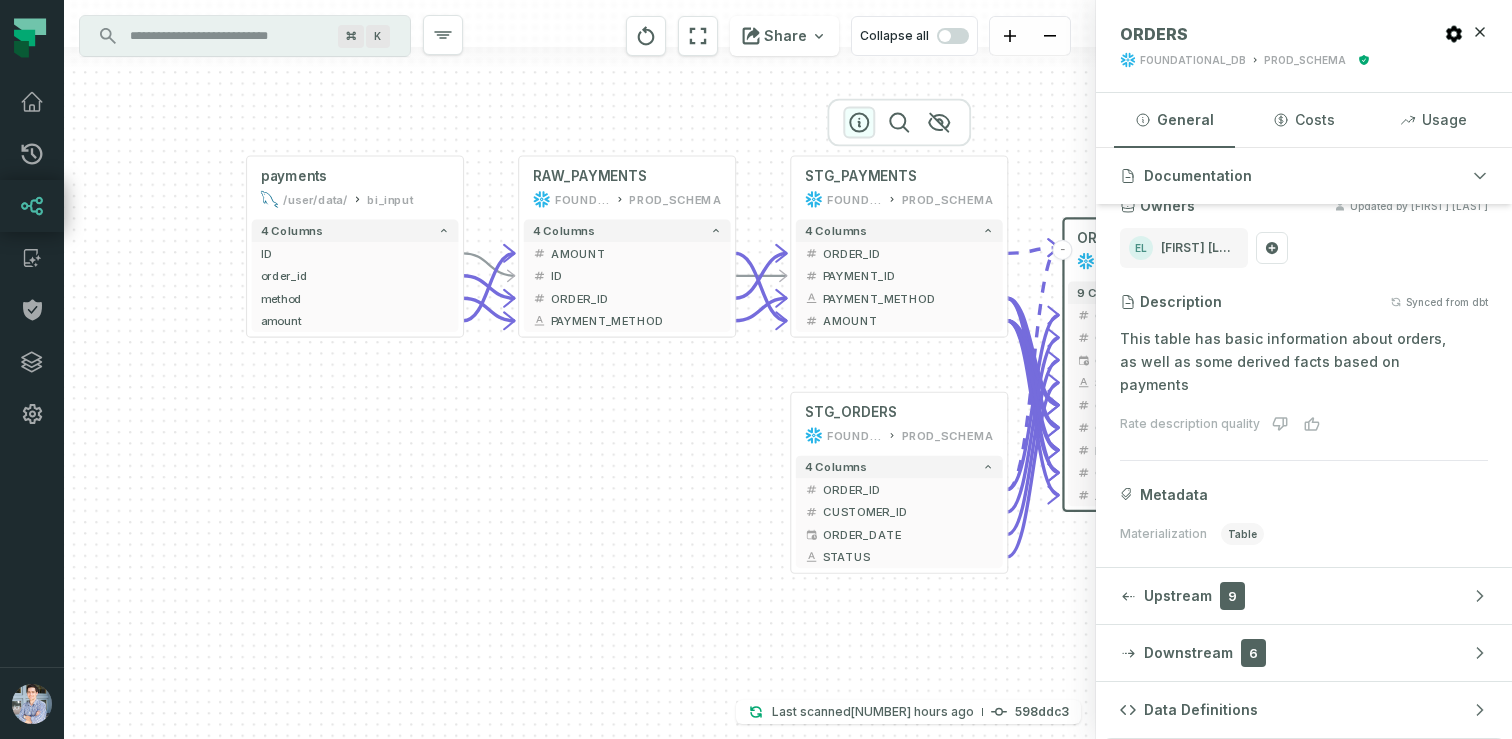 click 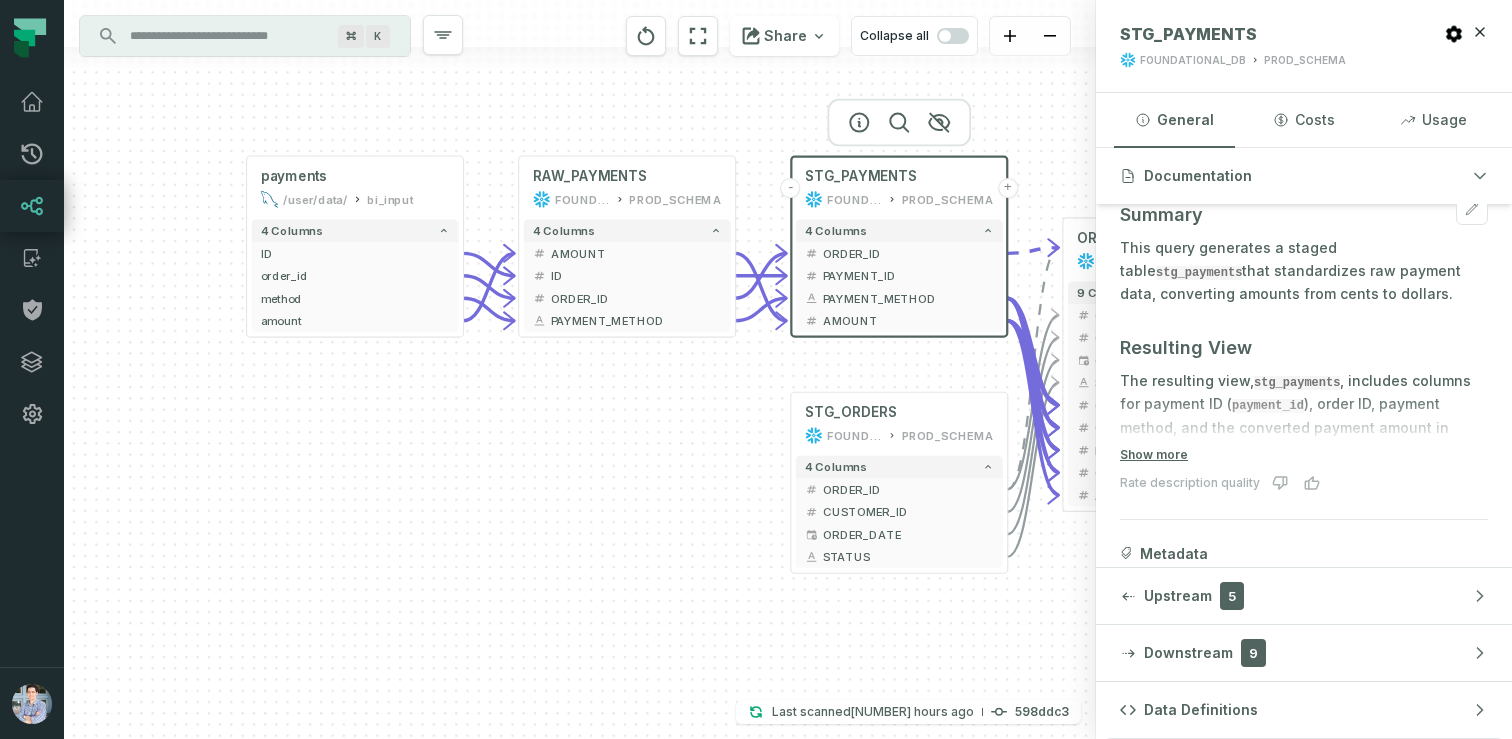 scroll, scrollTop: 226, scrollLeft: 0, axis: vertical 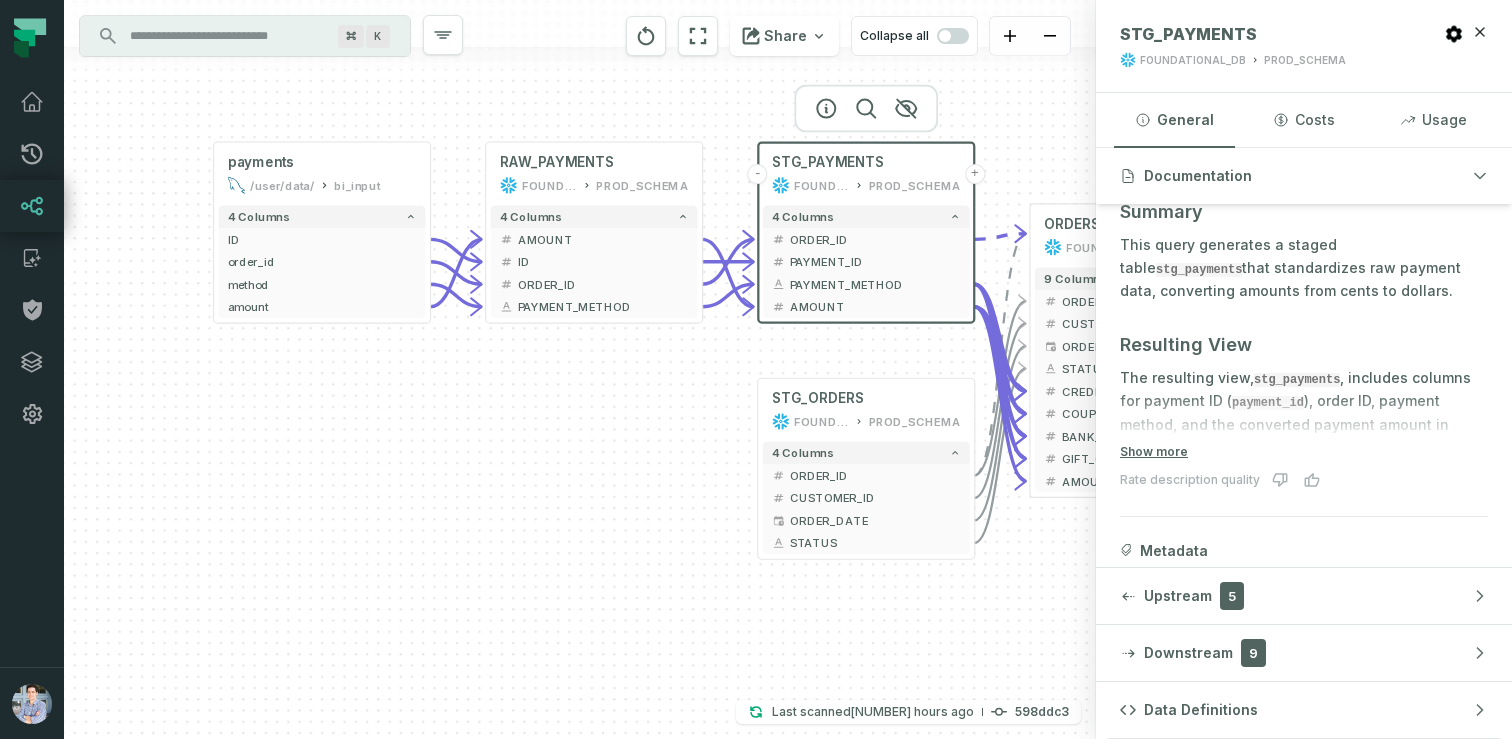 drag, startPoint x: 538, startPoint y: 412, endPoint x: 499, endPoint y: 396, distance: 42.154476 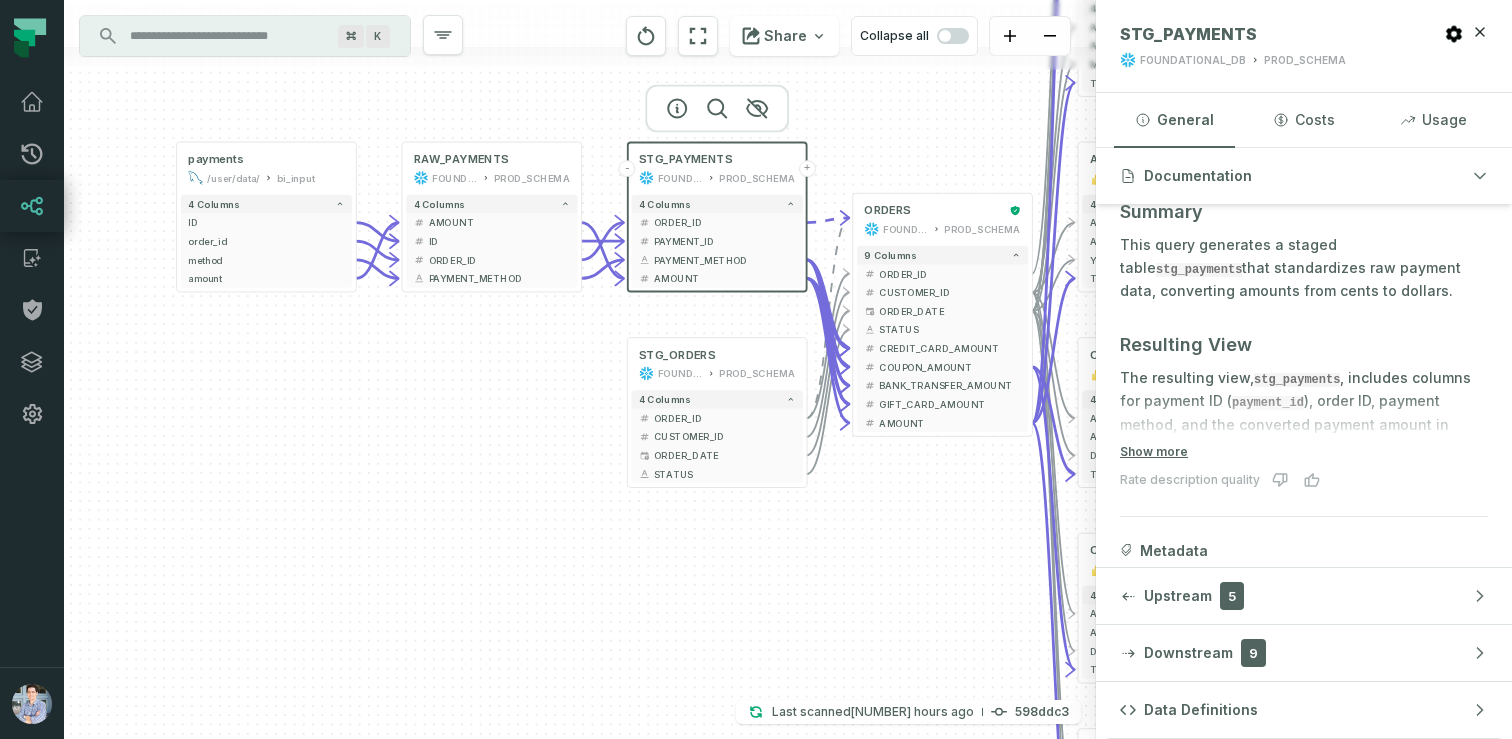 drag, startPoint x: 477, startPoint y: 512, endPoint x: 395, endPoint y: 470, distance: 92.13034 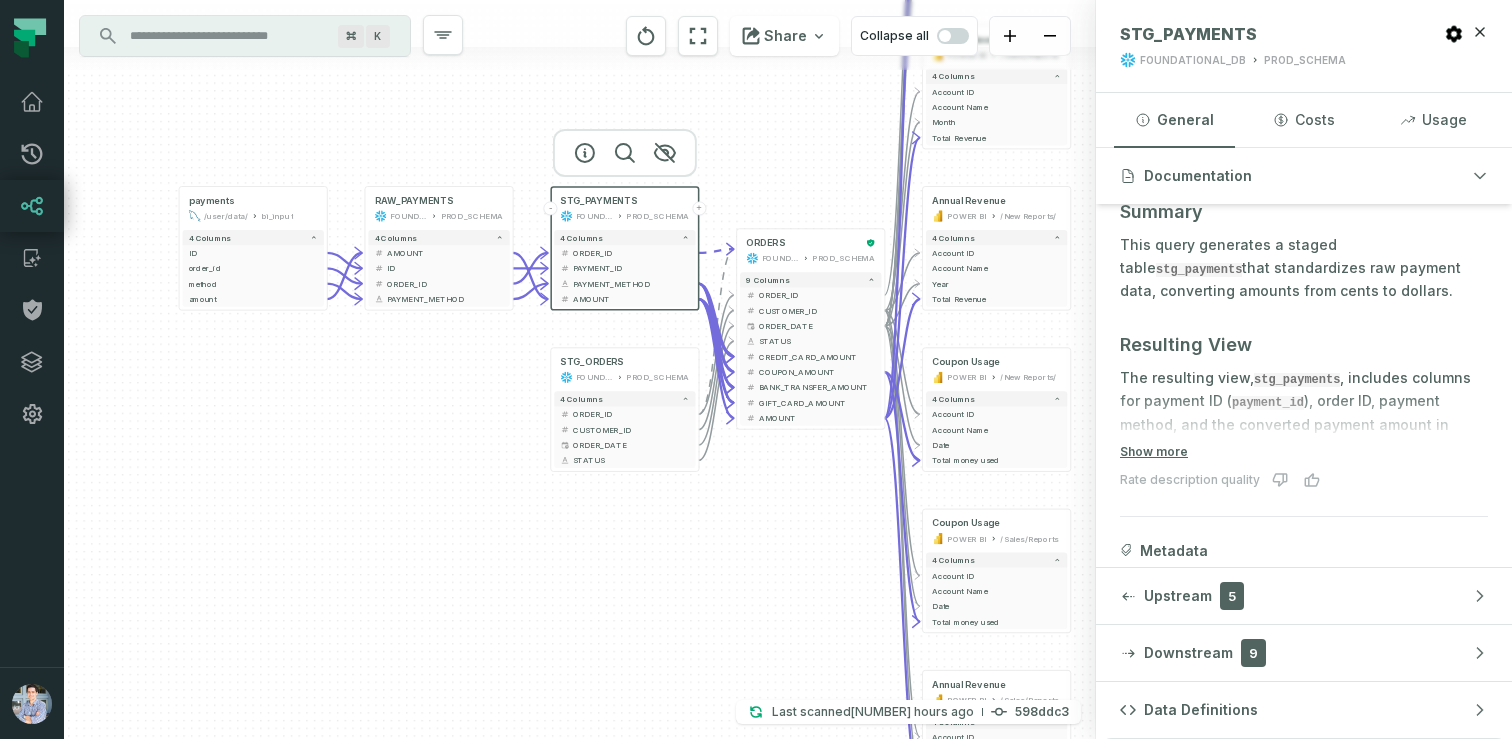 drag, startPoint x: 528, startPoint y: 427, endPoint x: 493, endPoint y: 415, distance: 37 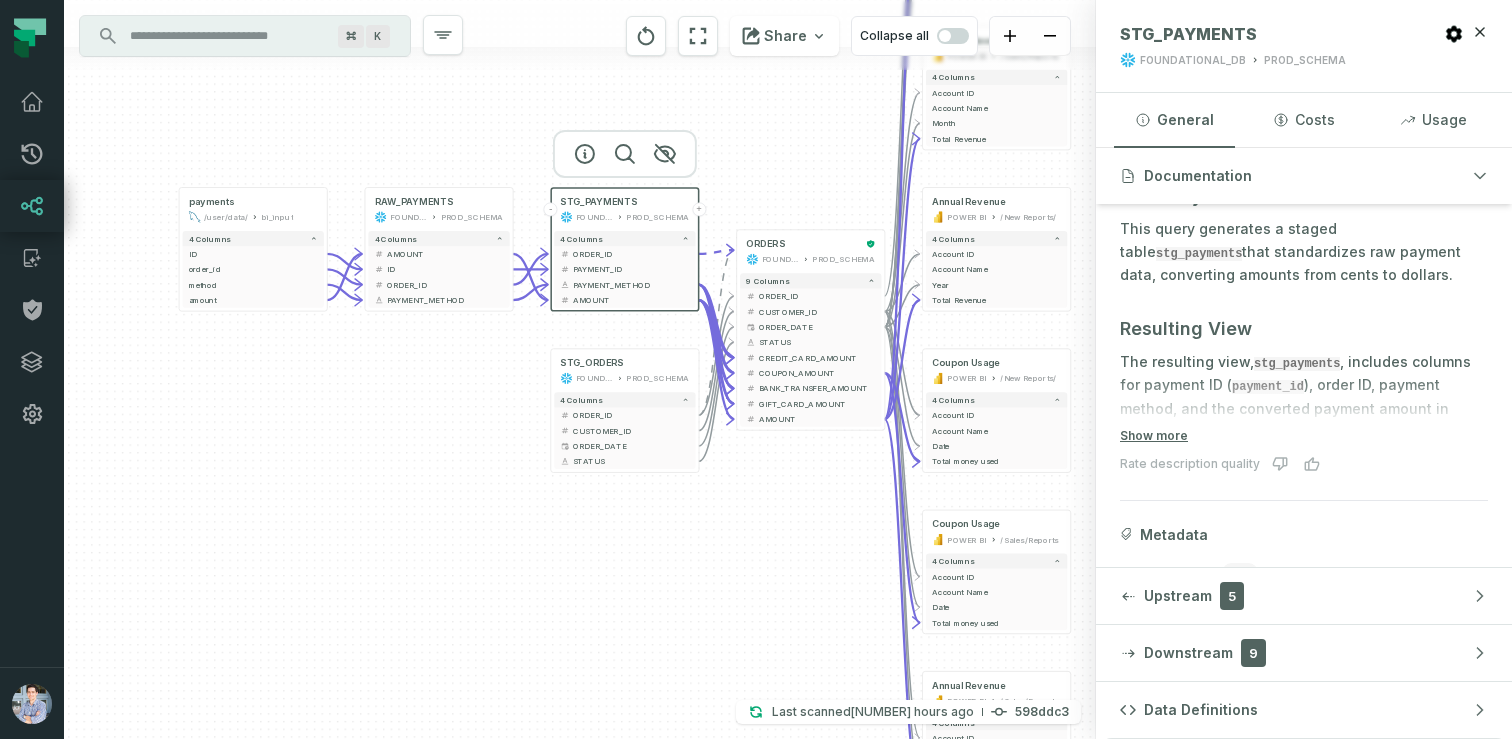 scroll, scrollTop: 238, scrollLeft: 0, axis: vertical 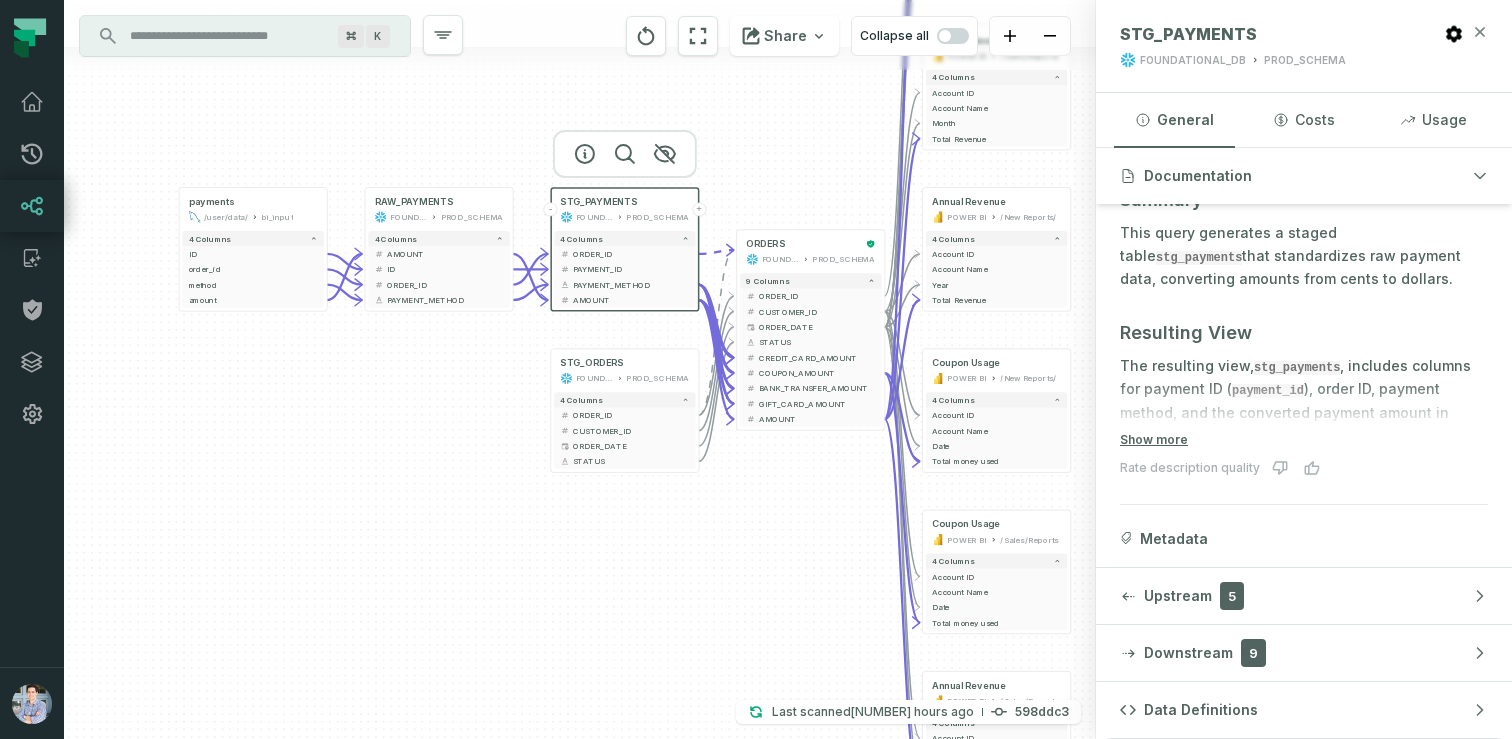 click 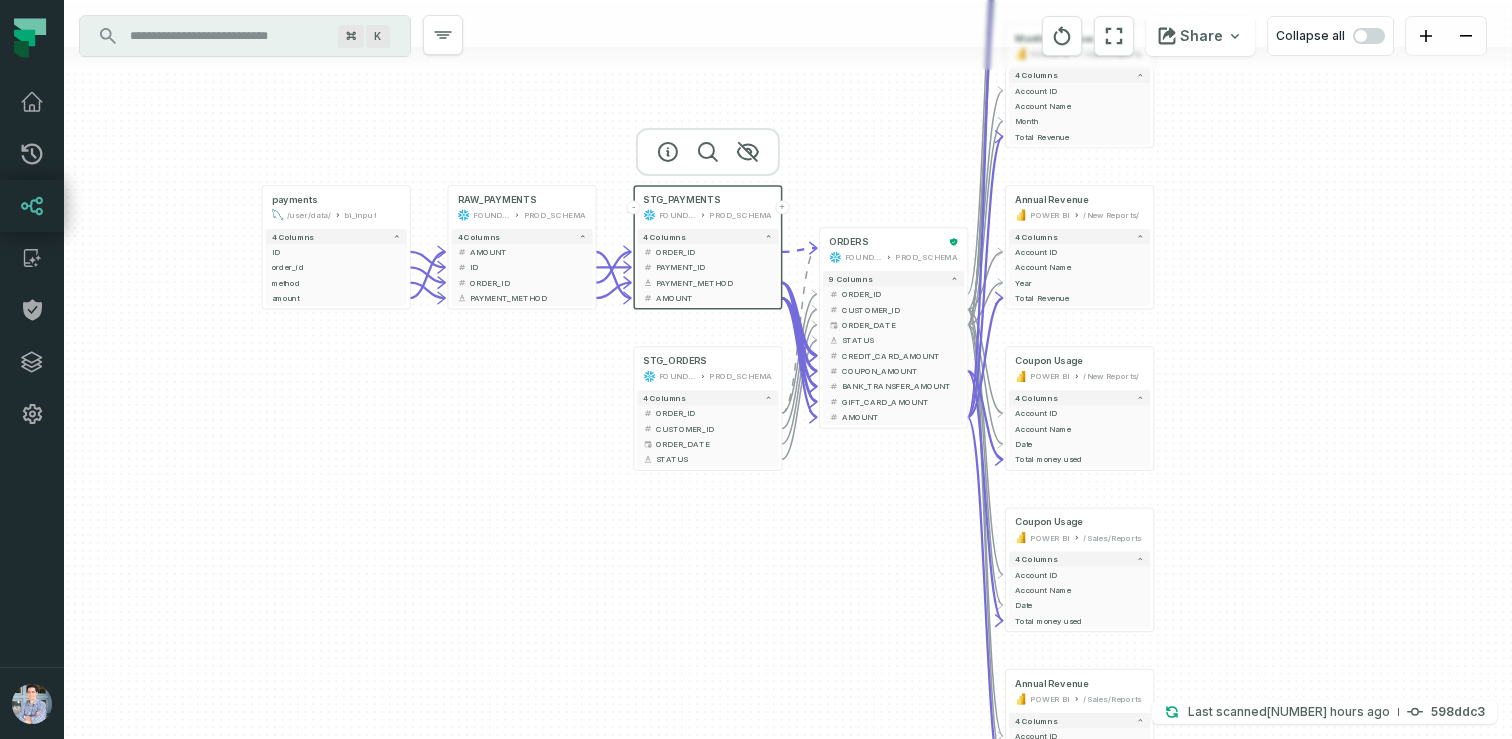 drag, startPoint x: 1169, startPoint y: 285, endPoint x: 1253, endPoint y: 282, distance: 84.05355 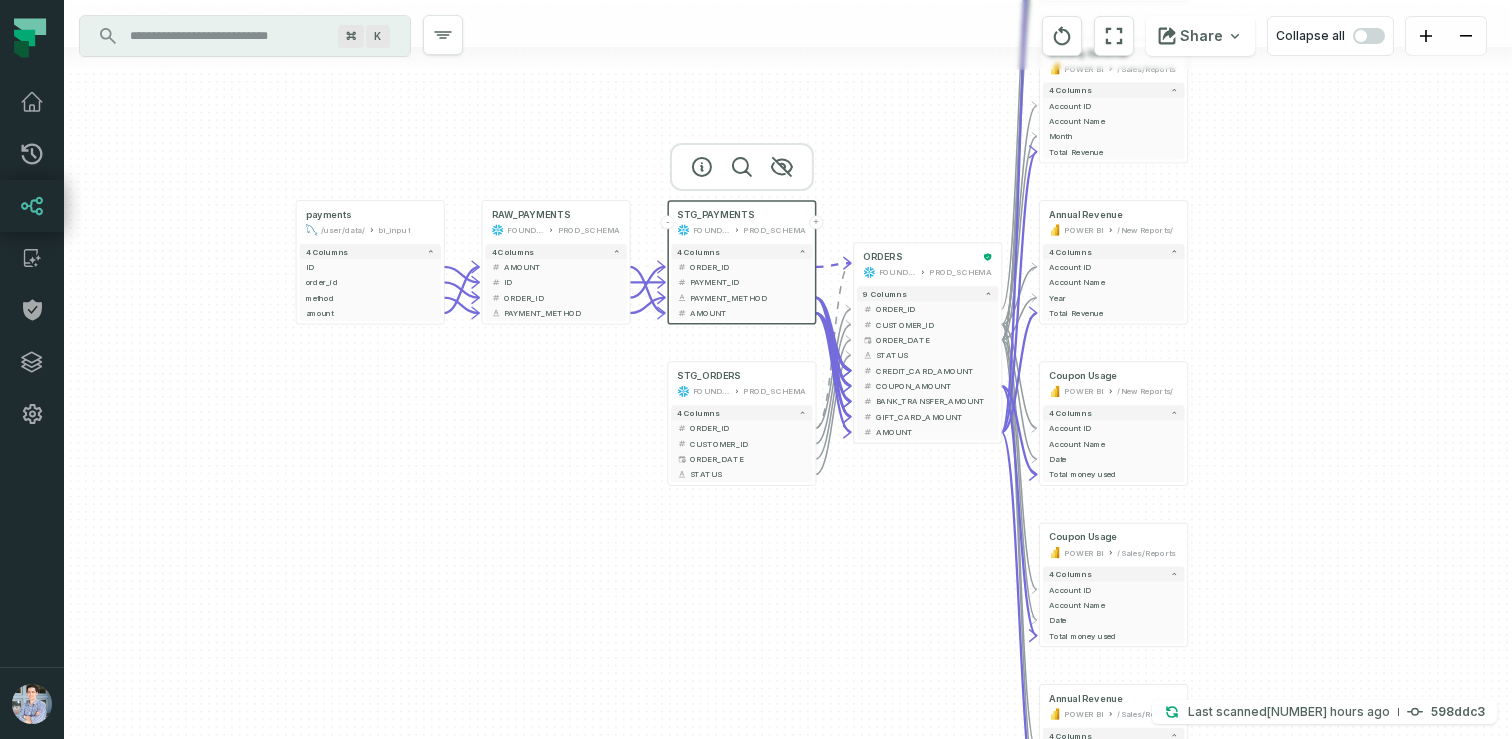 drag, startPoint x: 595, startPoint y: 468, endPoint x: 631, endPoint y: 484, distance: 39.39543 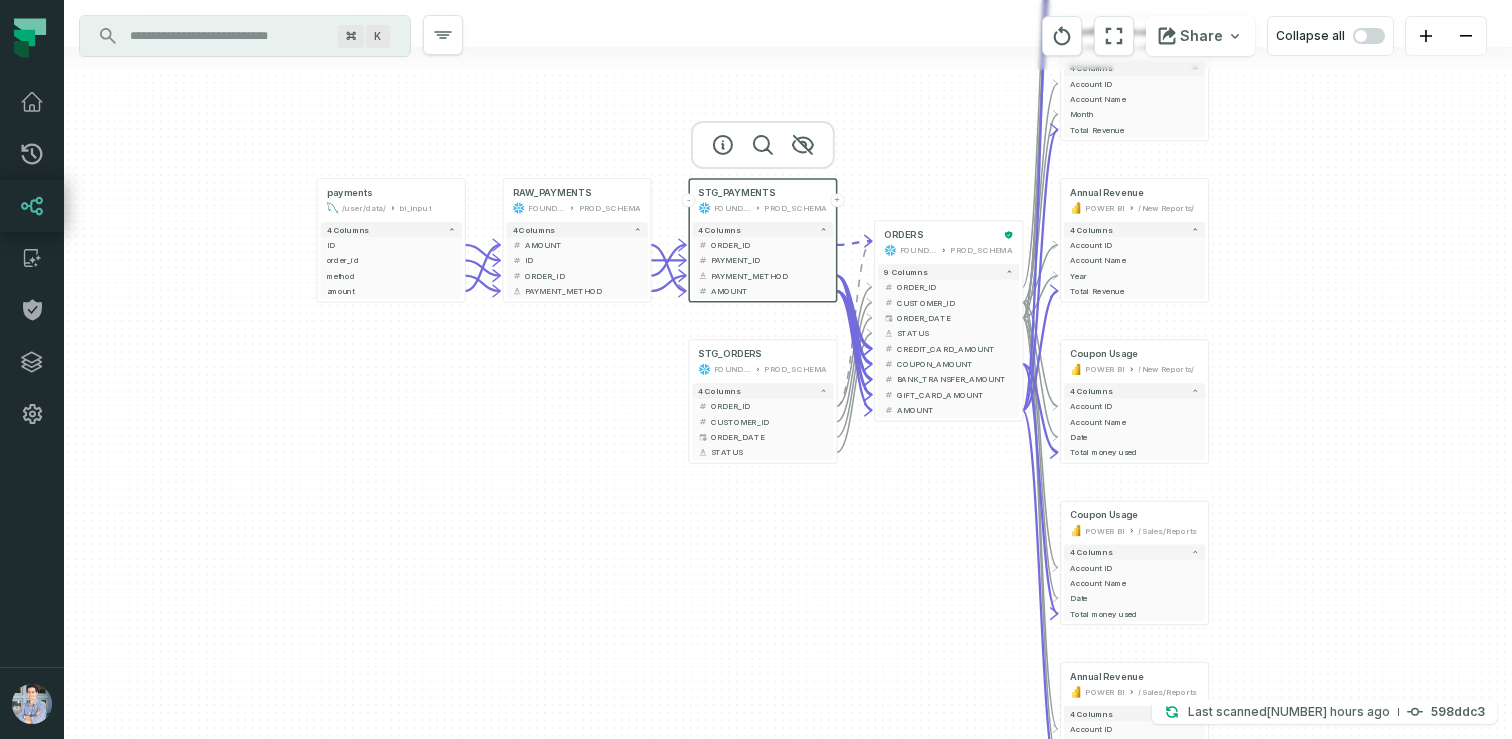 drag, startPoint x: 442, startPoint y: 364, endPoint x: 458, endPoint y: 356, distance: 17.888544 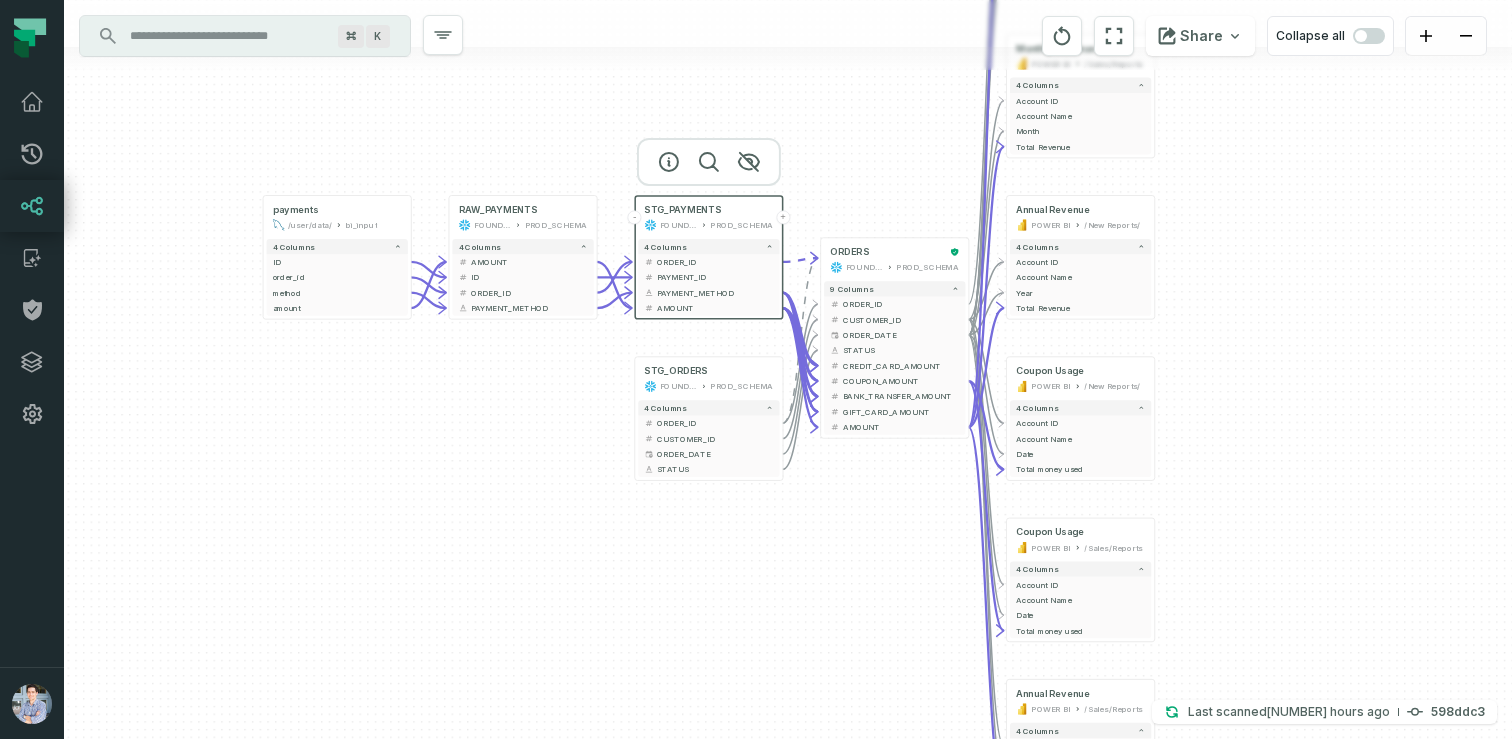 drag, startPoint x: 244, startPoint y: 156, endPoint x: 183, endPoint y: 176, distance: 64.195015 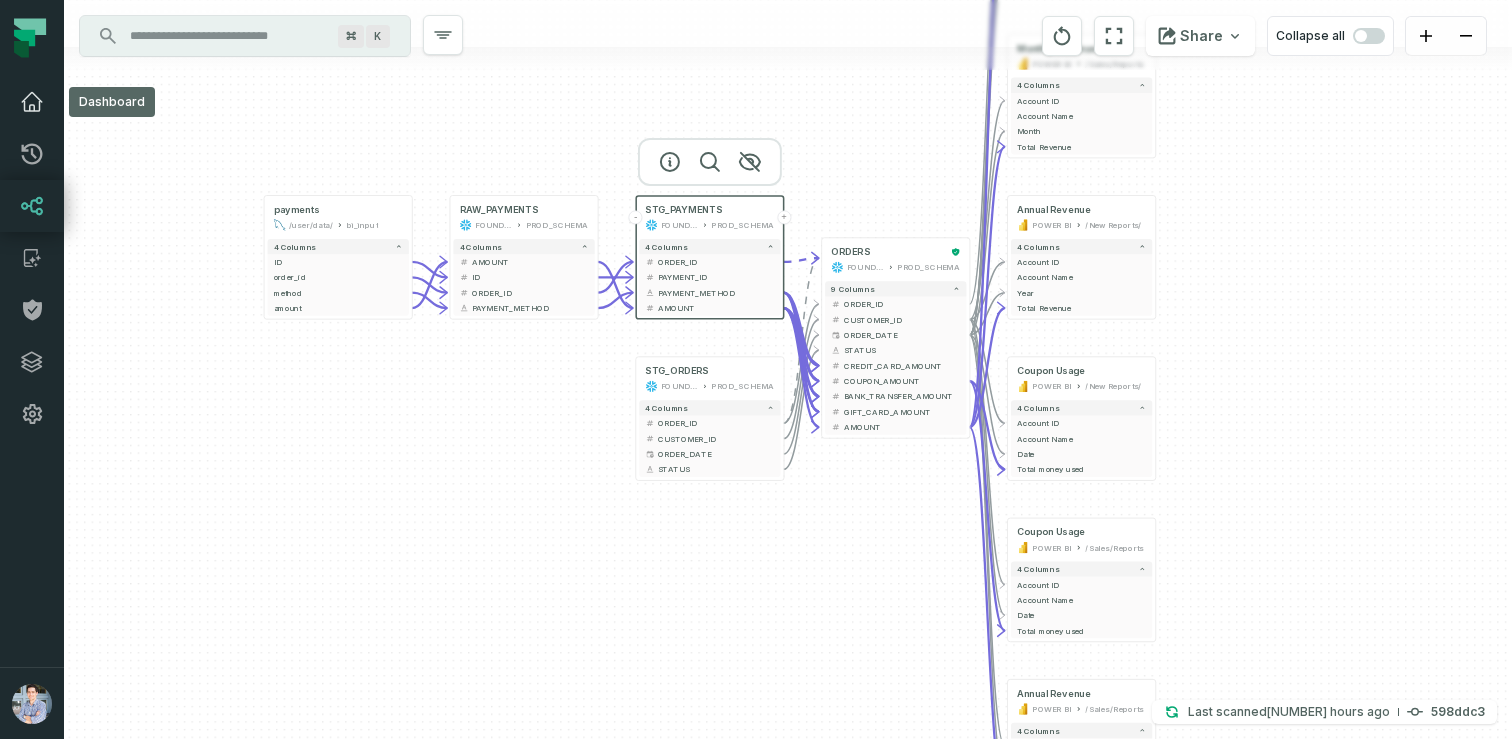 click 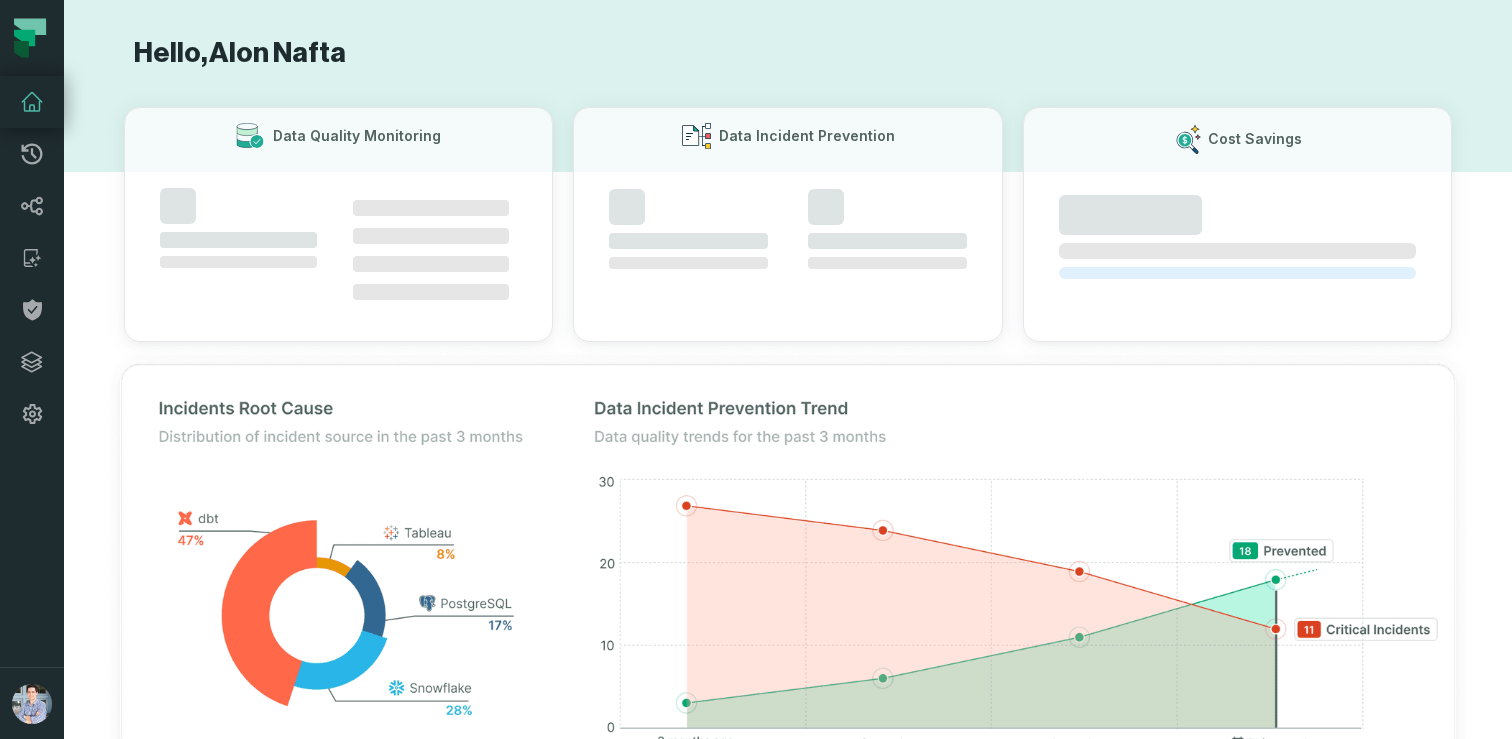 click 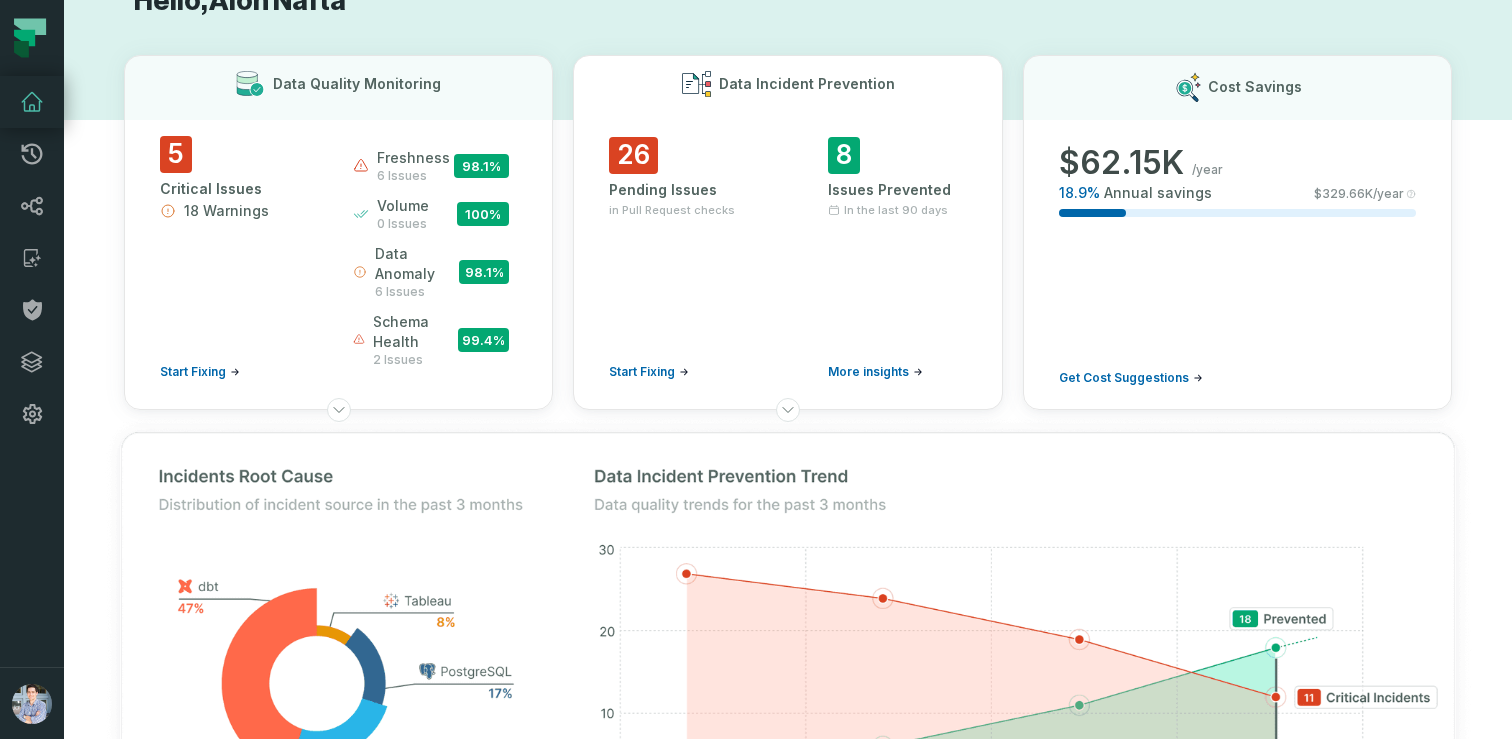 scroll, scrollTop: 57, scrollLeft: 0, axis: vertical 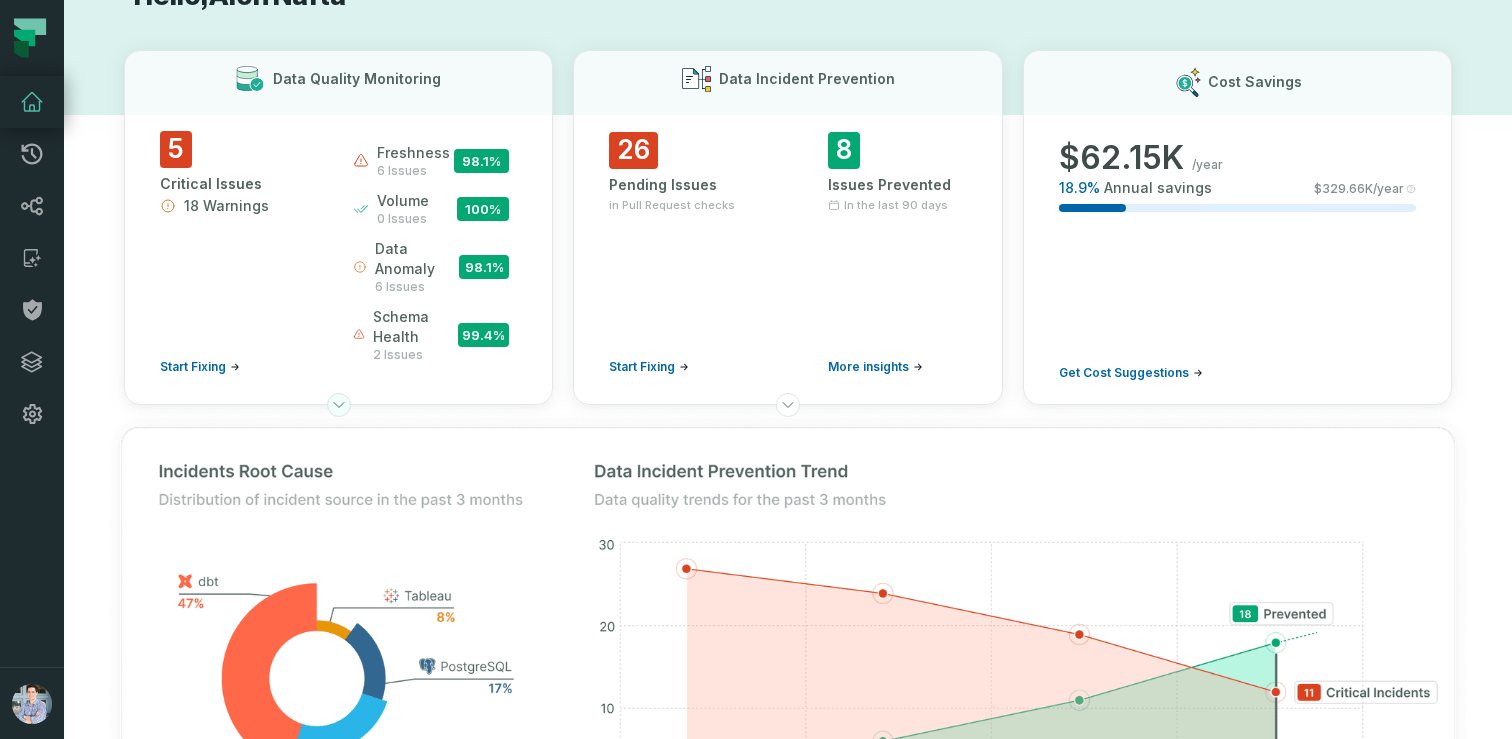 click 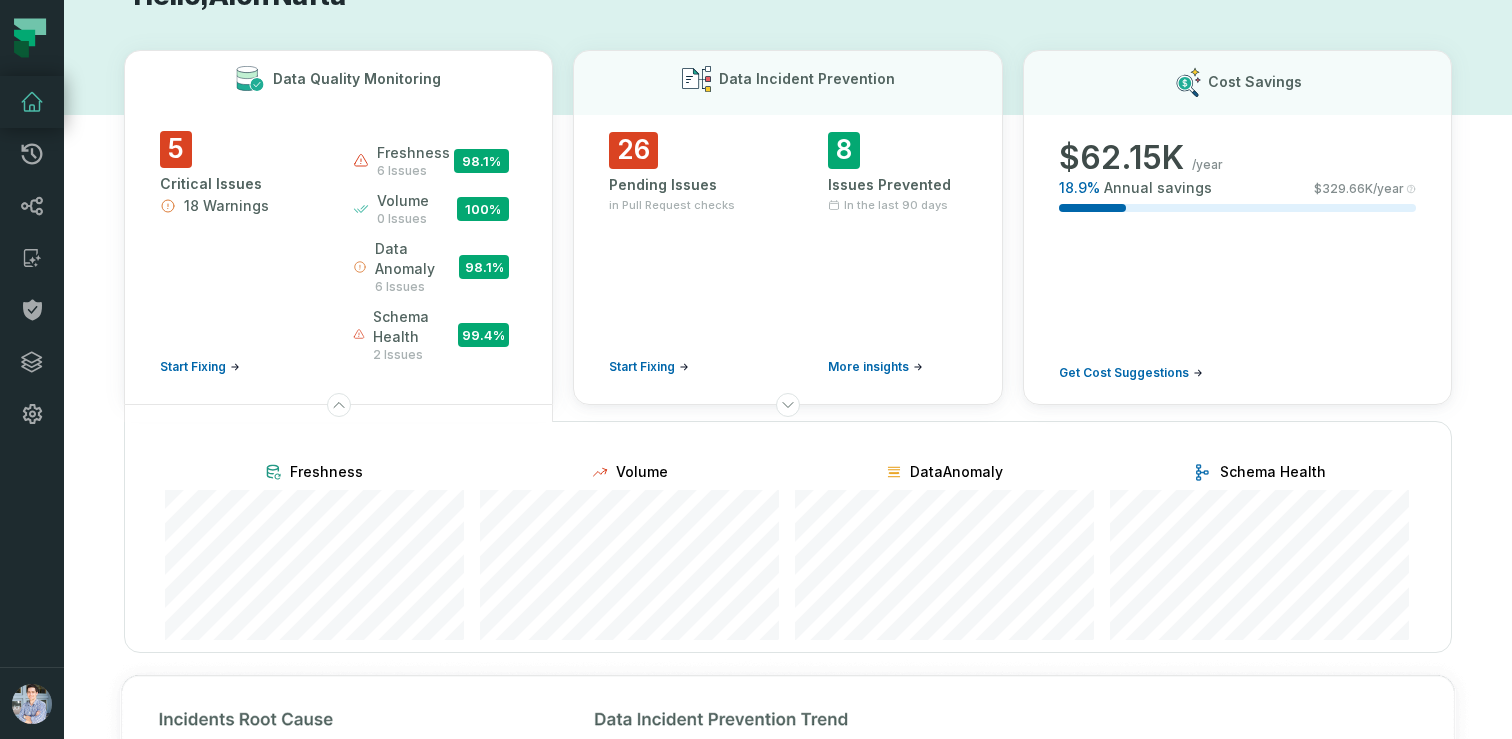 click on "5 Critical Issues 18 Warnings Start Fixing freshness 6   issues 98.1 % volume 0   issues 100 % data anomaly 6   issues 98.1 % schema health 2   issues 99.4 %" at bounding box center (338, 260) 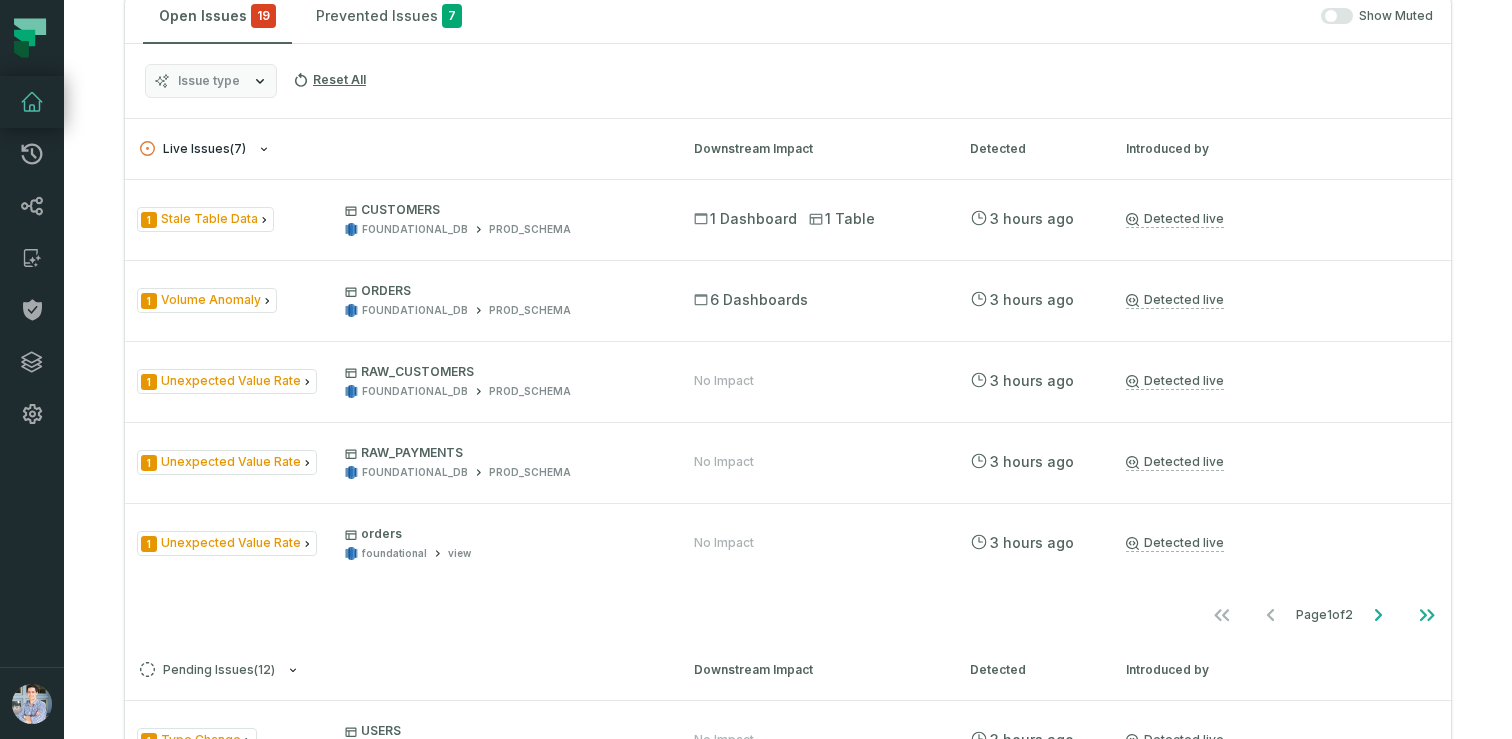 scroll, scrollTop: 969, scrollLeft: 0, axis: vertical 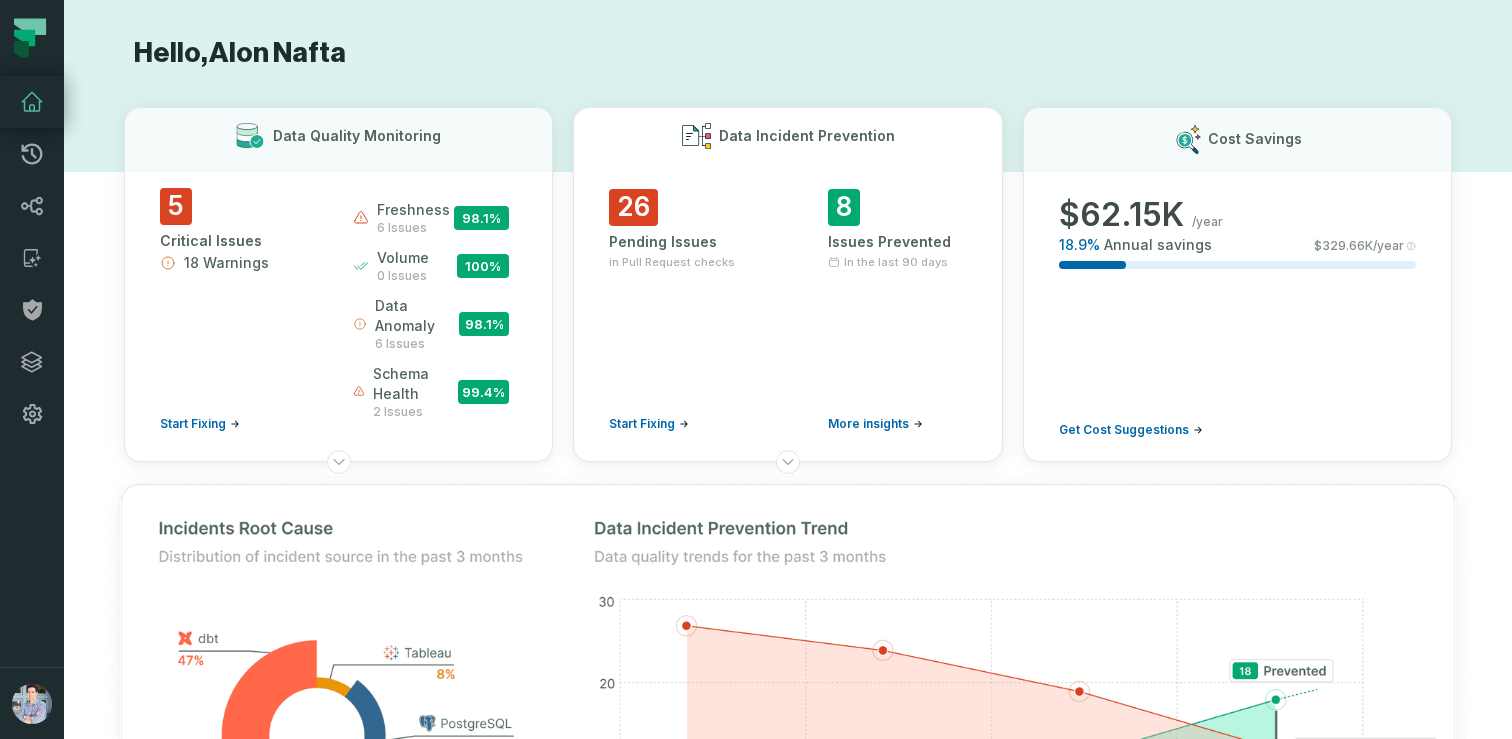 click on "Start Fixing" at bounding box center (642, 424) 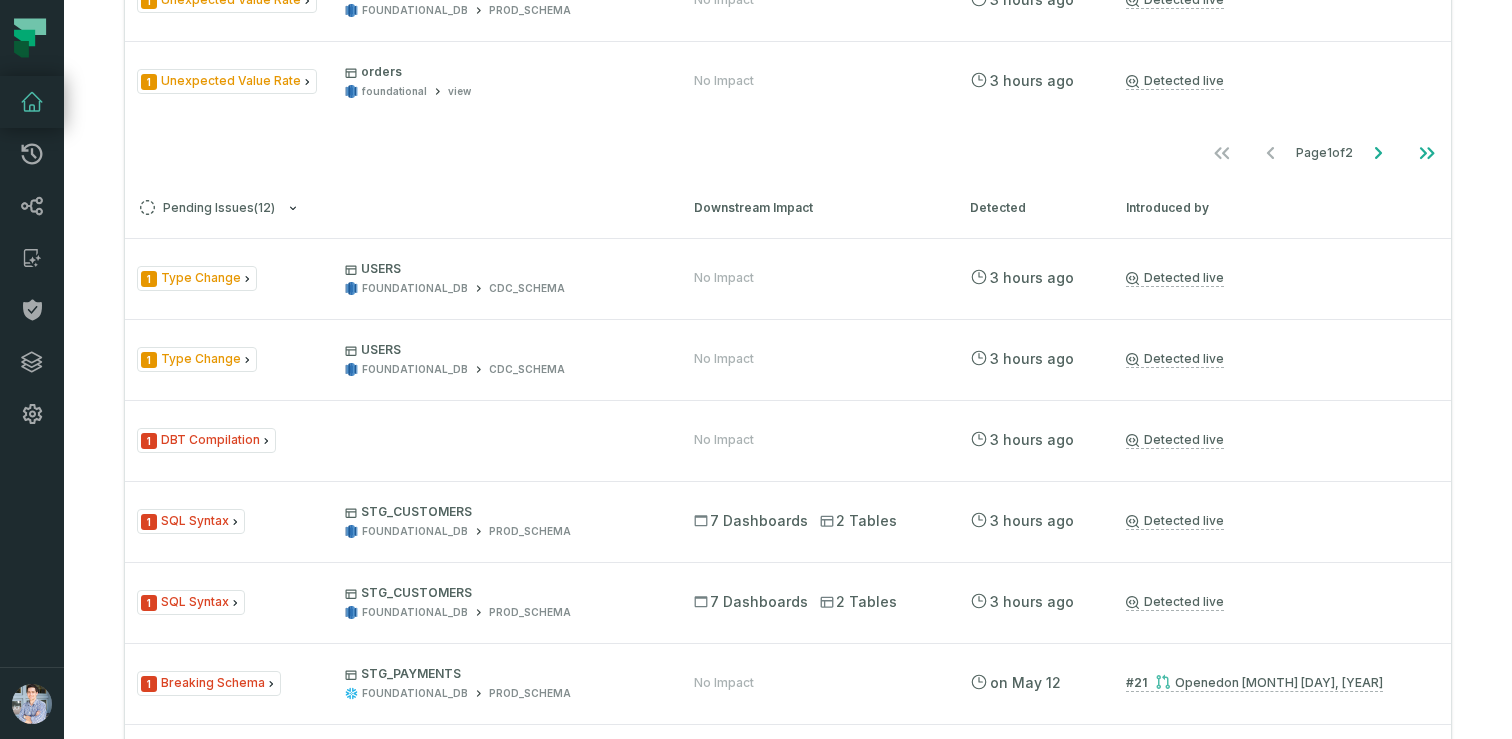 scroll, scrollTop: 1477, scrollLeft: 0, axis: vertical 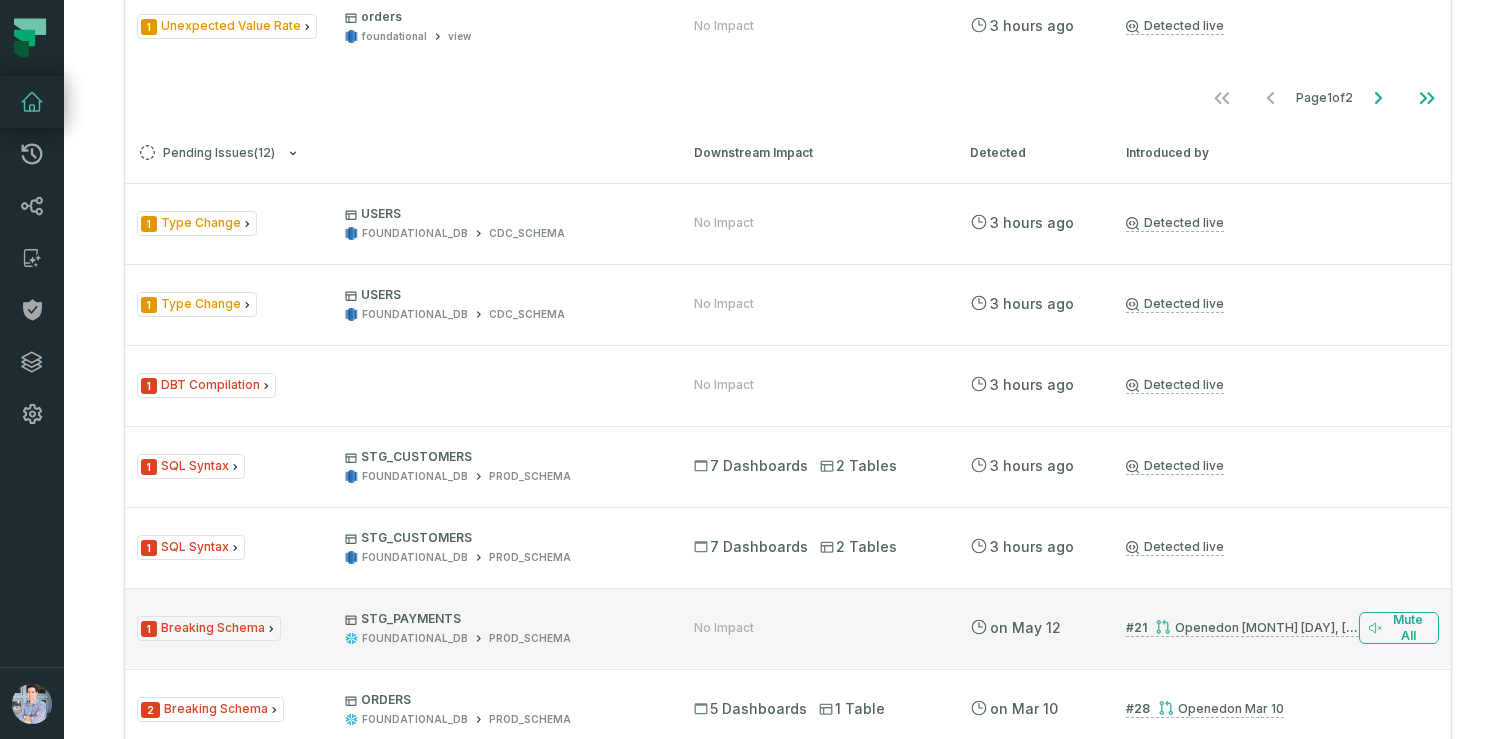 click on "Opened  6/3/2024, 10:46:02 AM" at bounding box center (1269, 627) 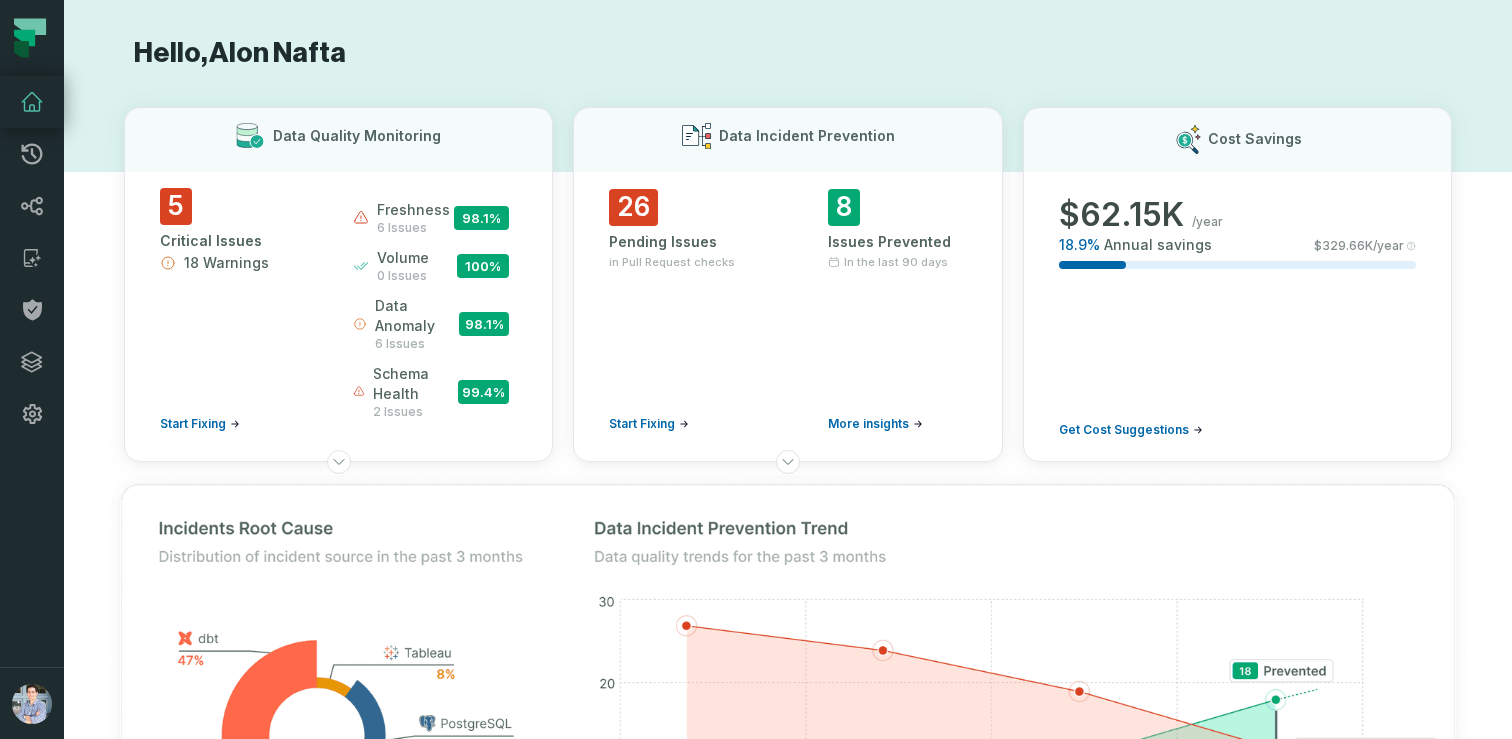scroll, scrollTop: 32, scrollLeft: 0, axis: vertical 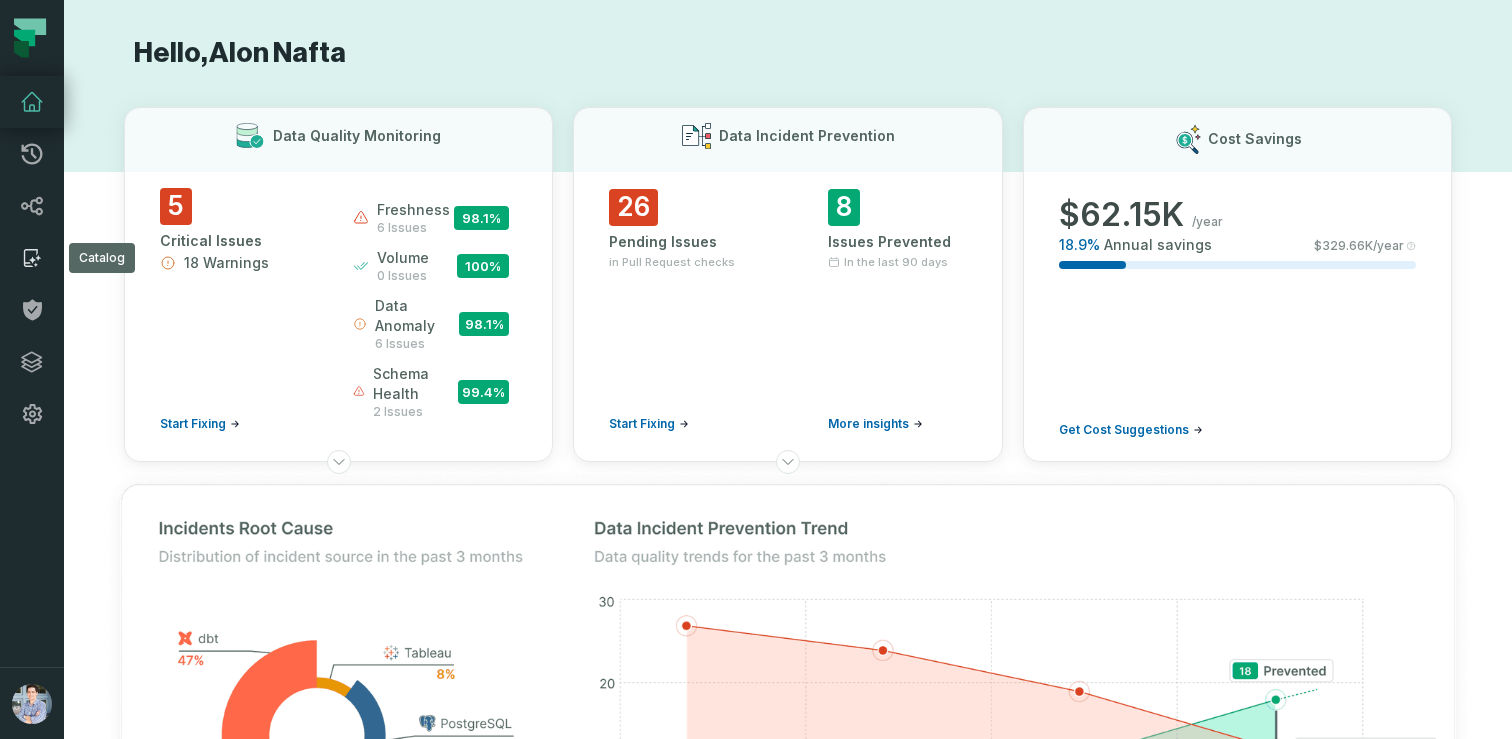 click 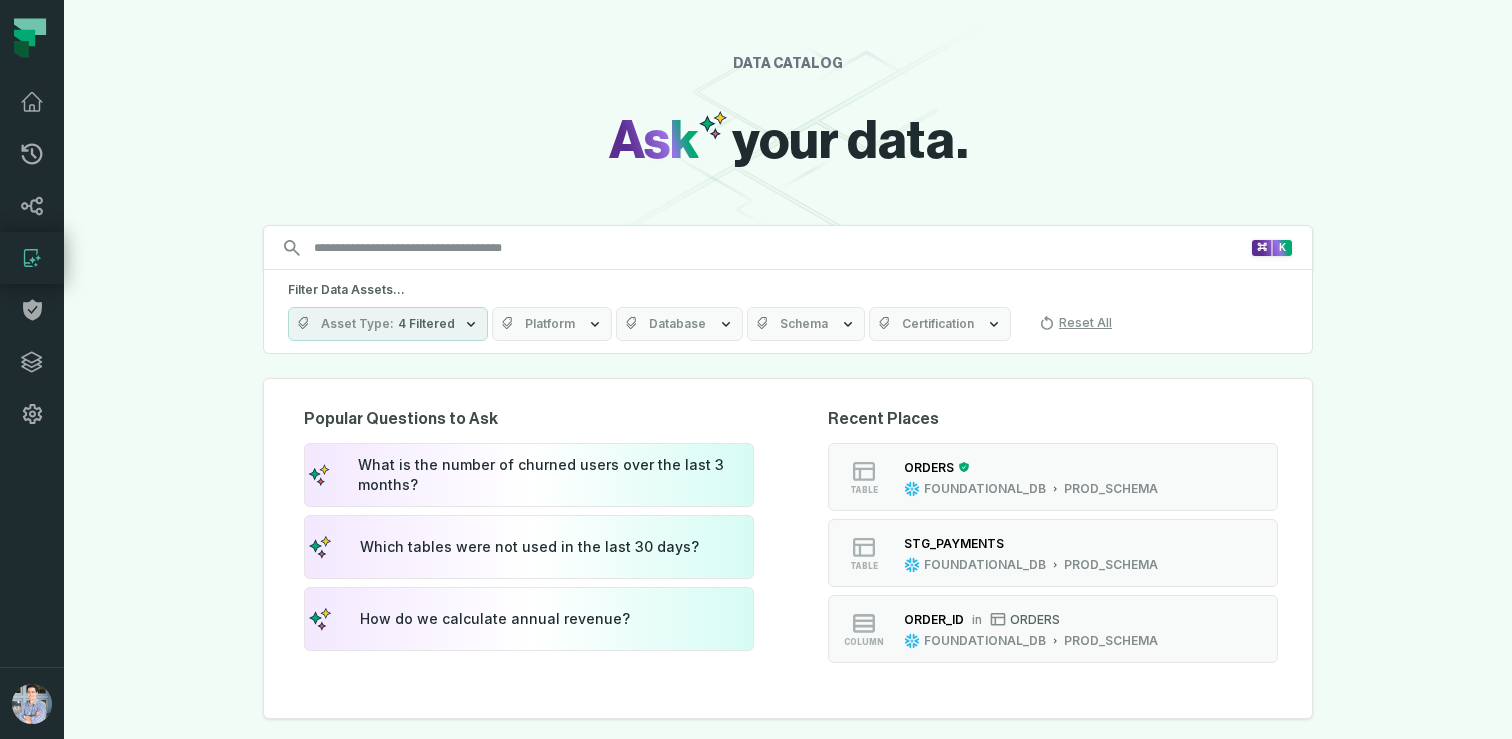 click on "DATA CATALOG Ask your data. Search for assets across the organization ⌘ K Filter Data Assets... Asset Type 4 Filtered Platform Database Schema Certification Reset All Recent Places table ORDERS FOUNDATIONAL_DB PROD_SCHEMA table STG_PAYMENTS FOUNDATIONAL_DB PROD_SCHEMA column ORDER_ID in ORDERS FOUNDATIONAL_DB PROD_SCHEMA dashboard Annual Revenue POWER BI /New Reports/ table RAW_PAYMENTS FOUNDATIONAL_DB PROD_SCHEMA Popular Questions to Ask What is the number of churned users over the last 3 months? Which tables were not used in the last 30 days? How do we calculate annual revenue? Top Searches Show only my searches table ORDERS FOUNDATIONAL_DB PROD_SCHEMA table STG_PAYMENTS FOUNDATIONAL_DB PROD_SCHEMA dashboard Annual Revenue POWER BI /New Reports/ table RAW_ORDERS FOUNDATIONAL_DB PROD_SCHEMA table STG_ORDERS FOUNDATIONAL_DB PROD_SCHEMA" at bounding box center [788, 369] 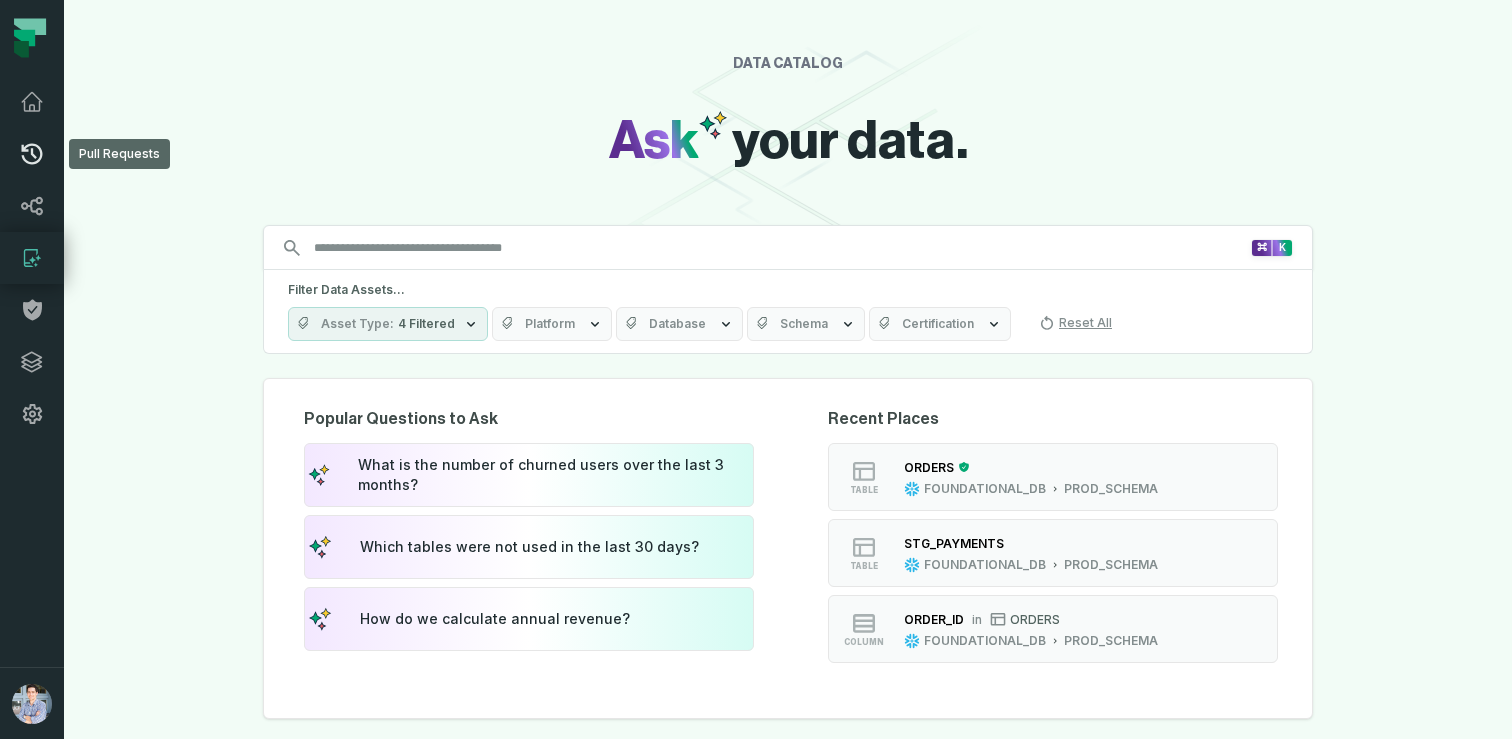 click 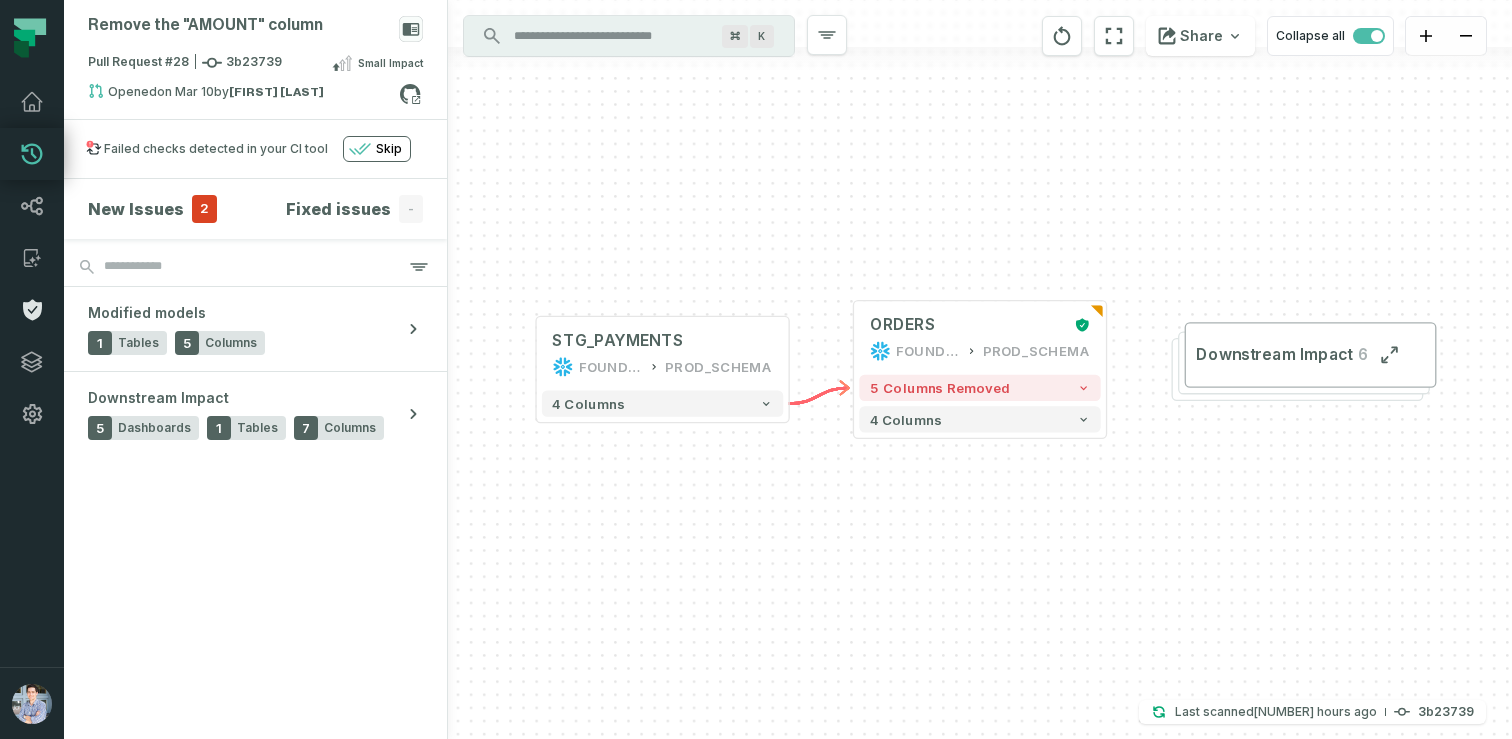 click 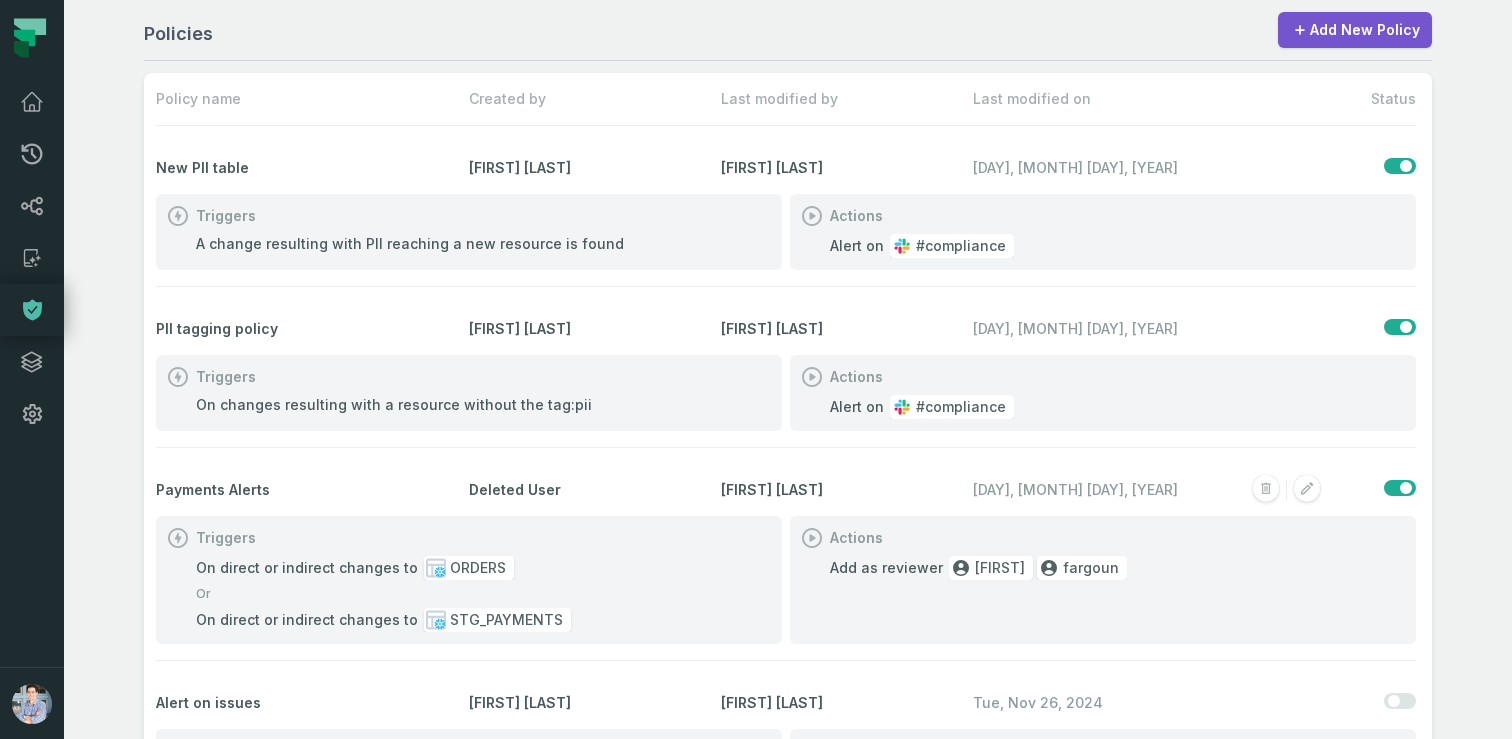 click on "Deleted User" at bounding box center (591, 490) 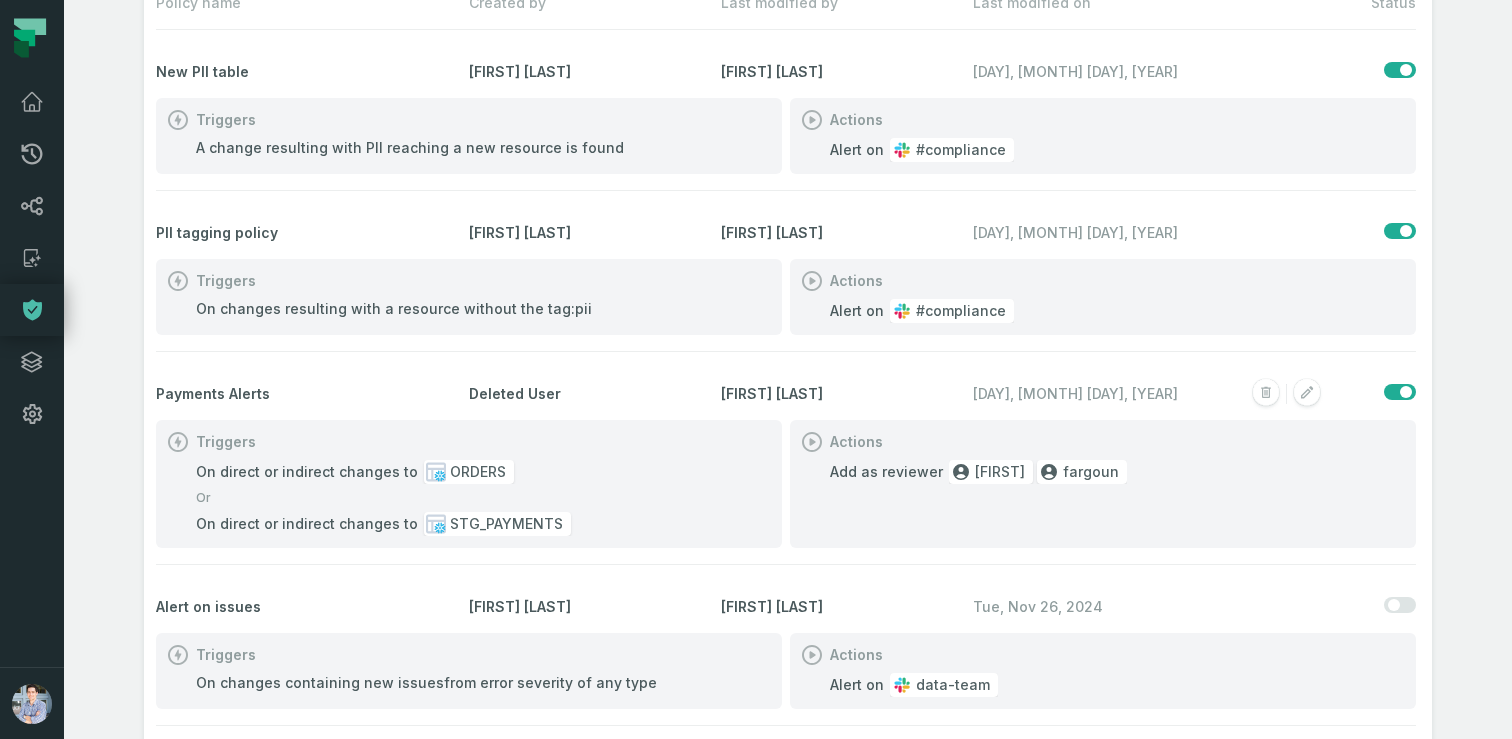 scroll, scrollTop: 106, scrollLeft: 0, axis: vertical 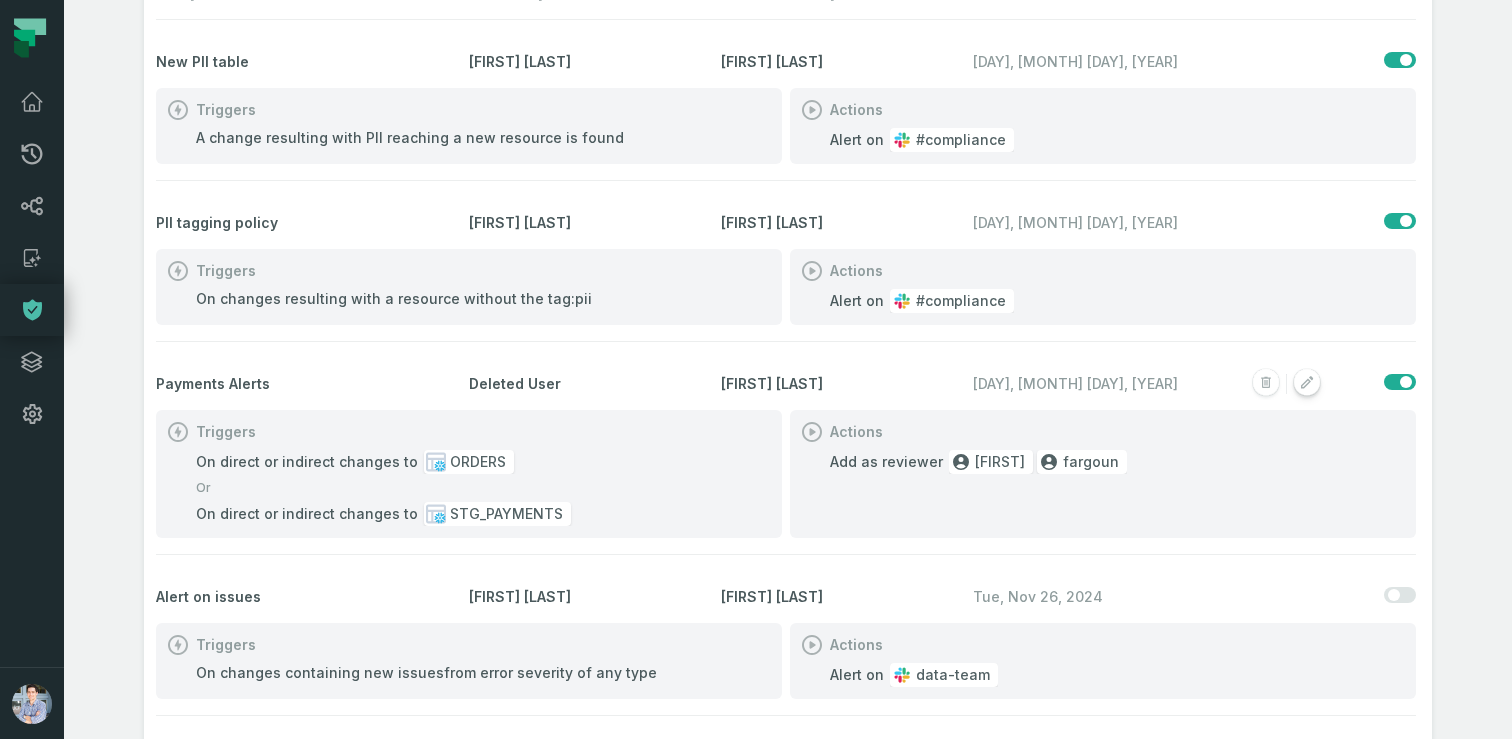 click 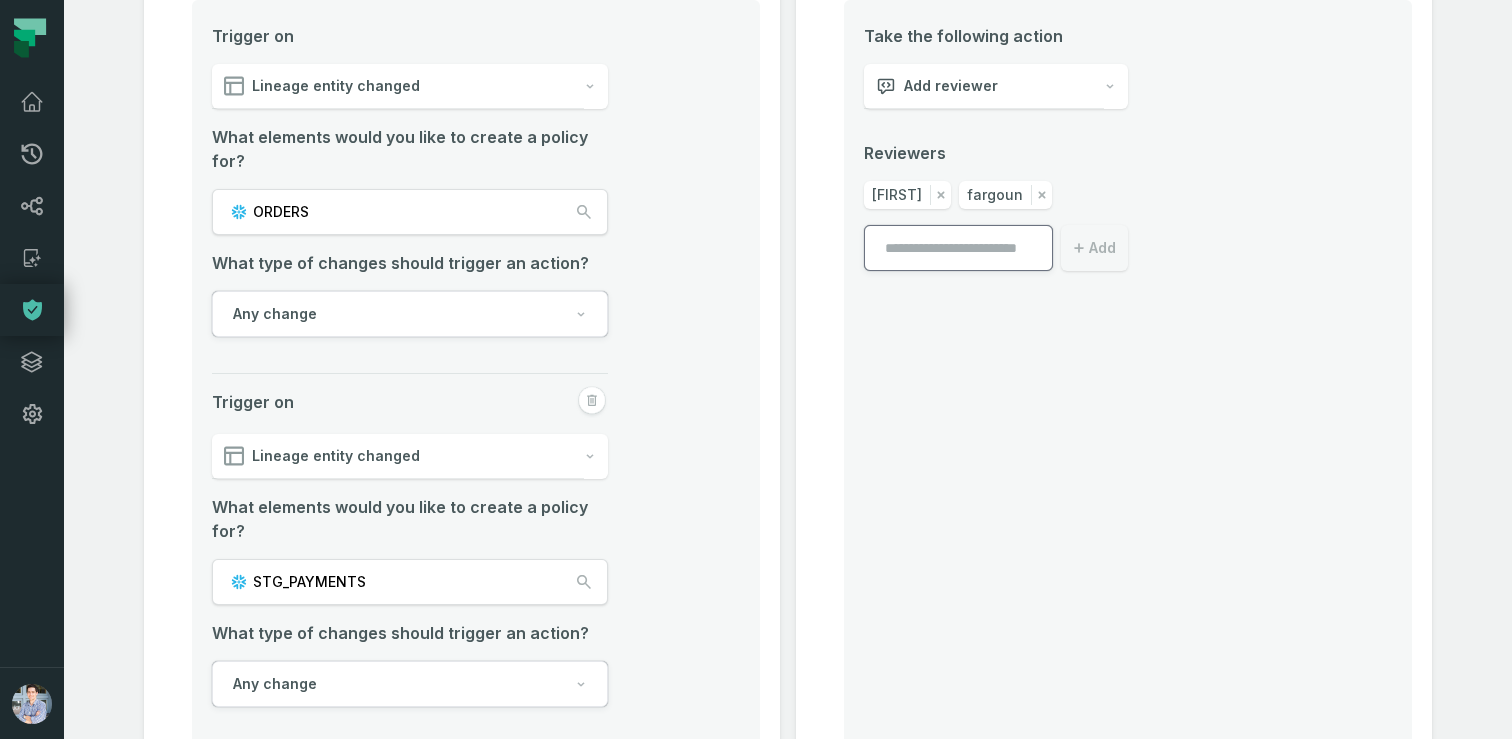 scroll, scrollTop: 266, scrollLeft: 0, axis: vertical 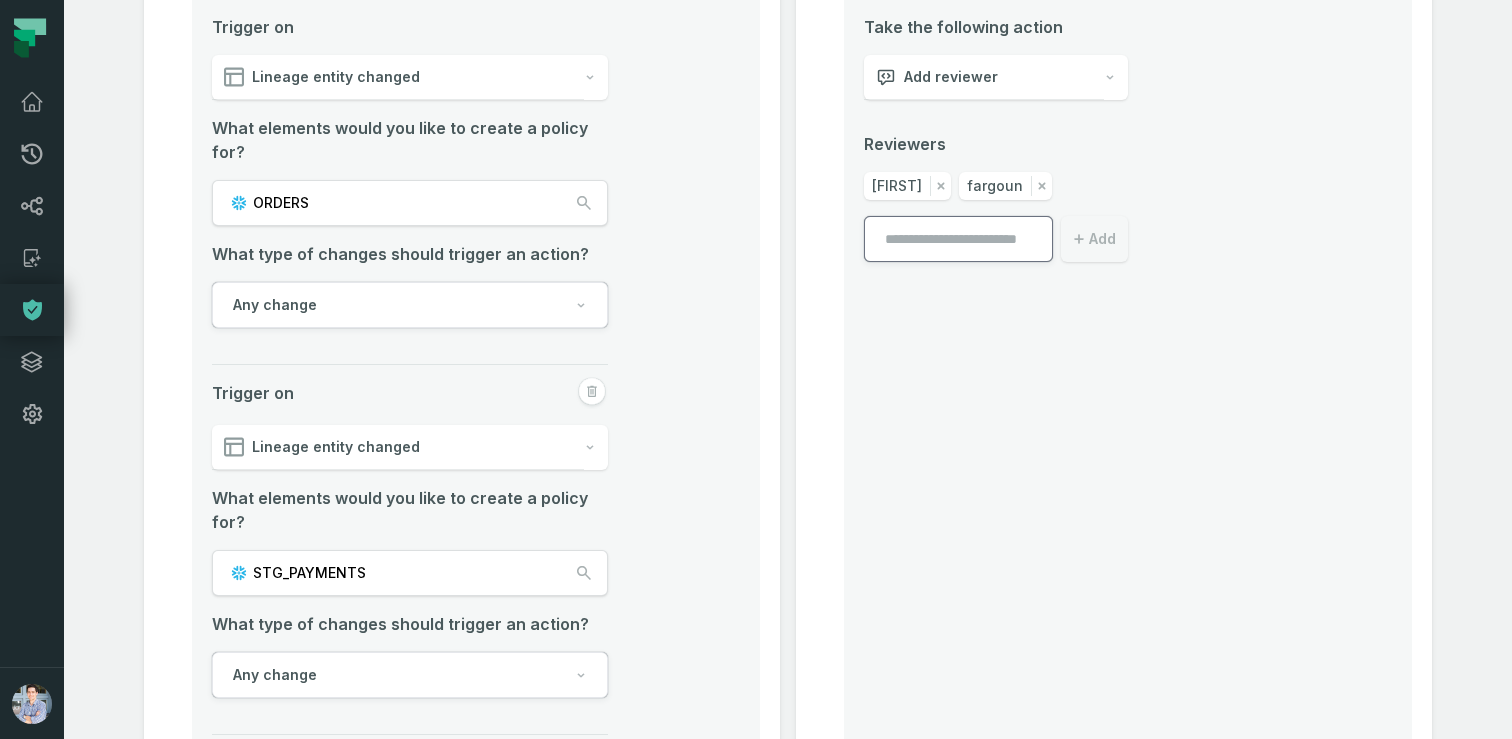 click on "Any change" at bounding box center (275, 305) 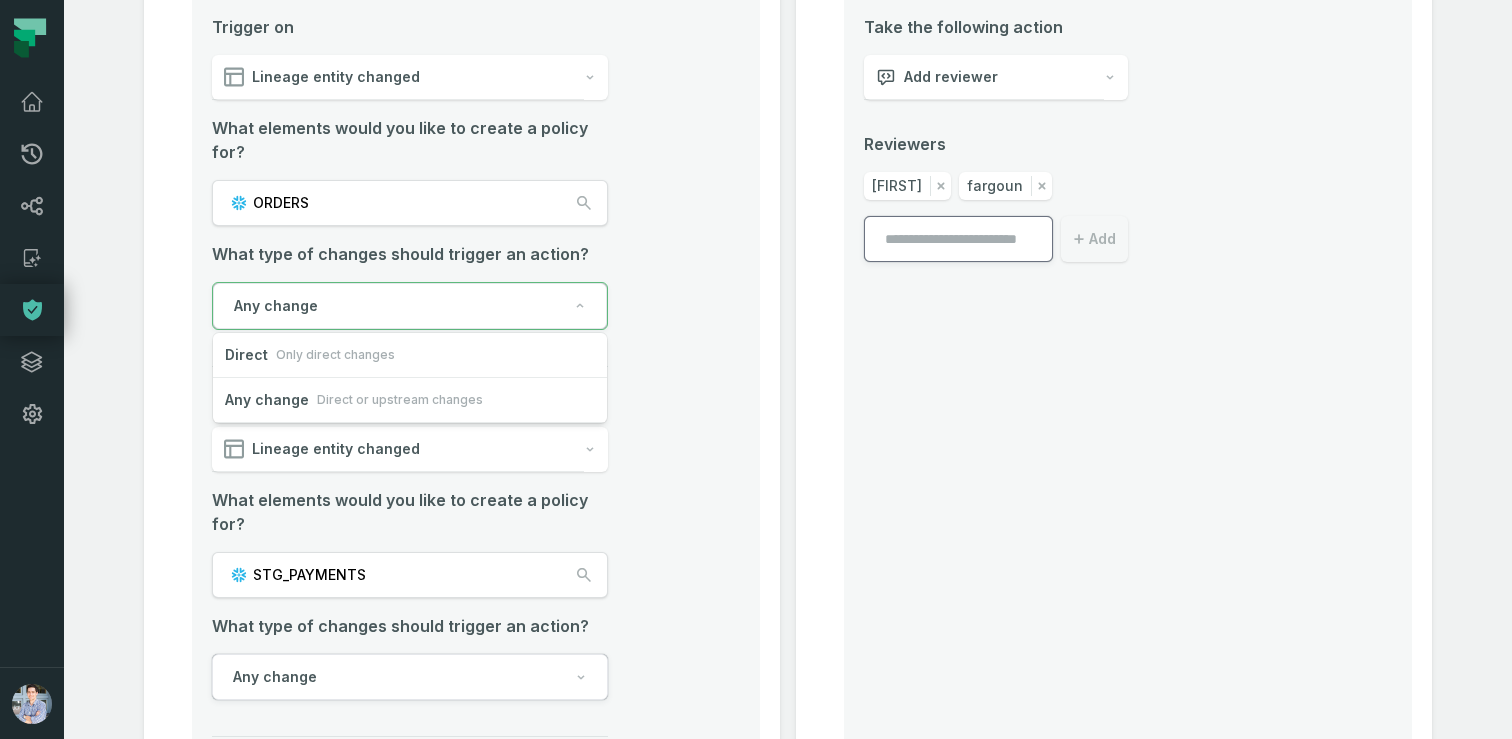 click on "Triggers Trigger on Lineage entity changed What elements would you like to create a policy for? ORDERS What type of changes should trigger an action? Any change Trigger on Lineage entity changed What elements would you like to create a policy for? STG_PAYMENTS What type of changes should trigger an action? Any change And Or" at bounding box center [462, 382] 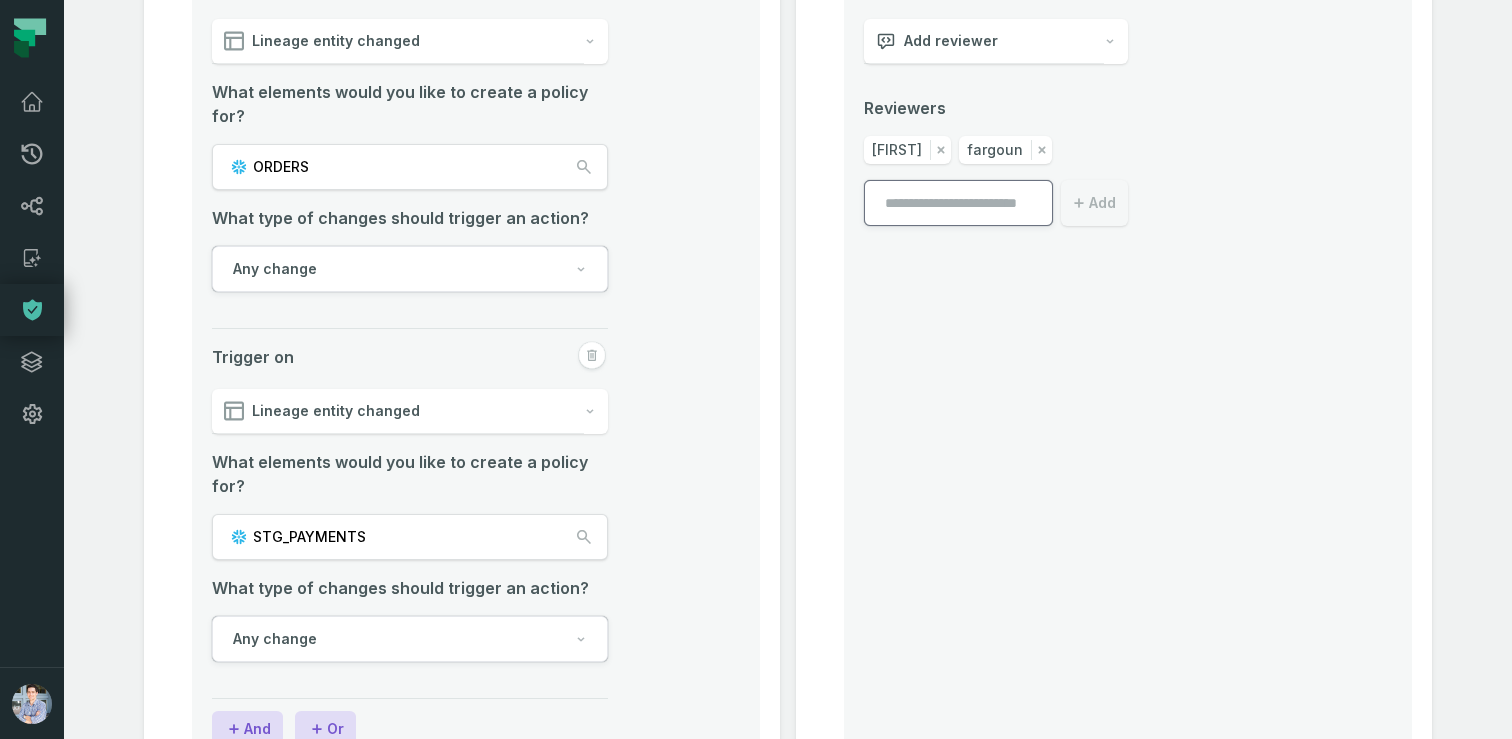 scroll, scrollTop: 295, scrollLeft: 0, axis: vertical 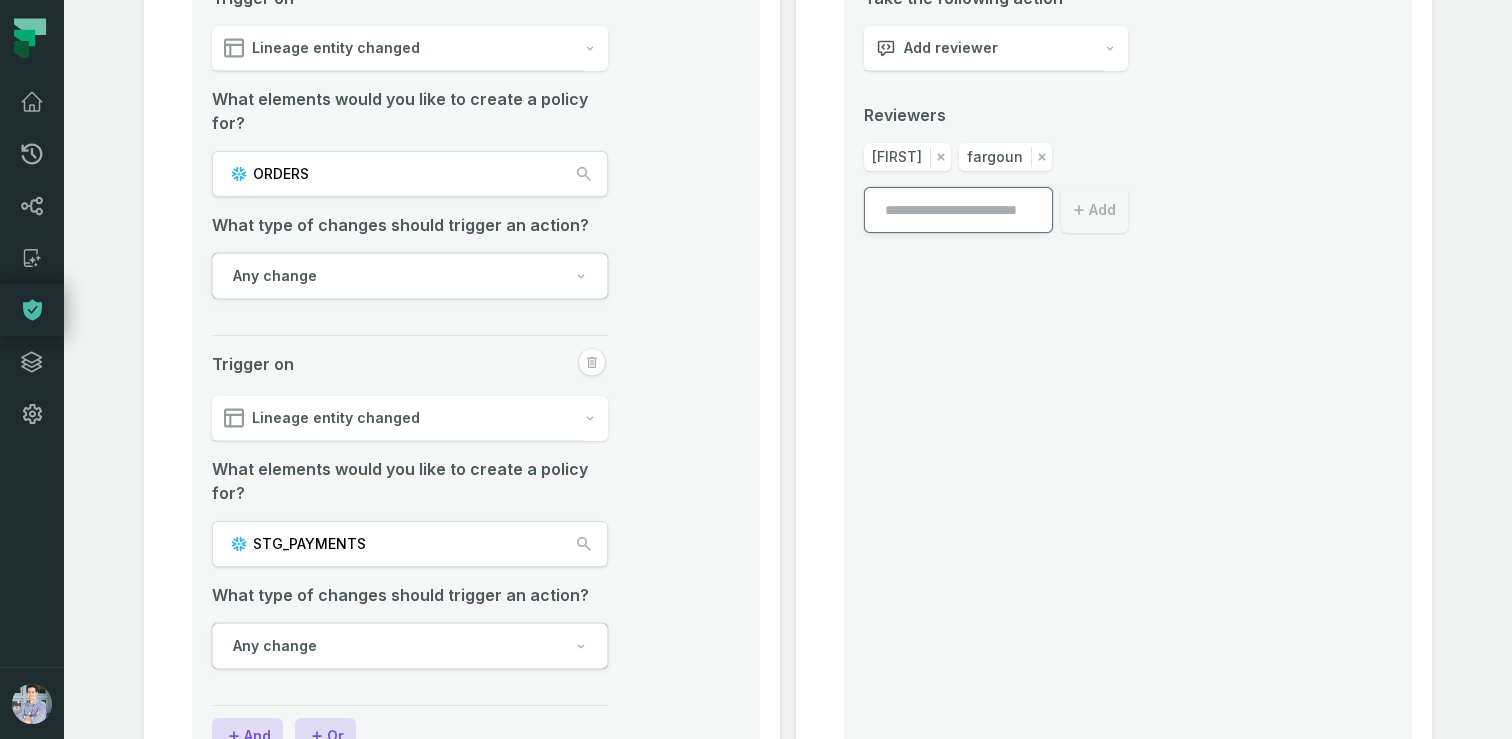 type 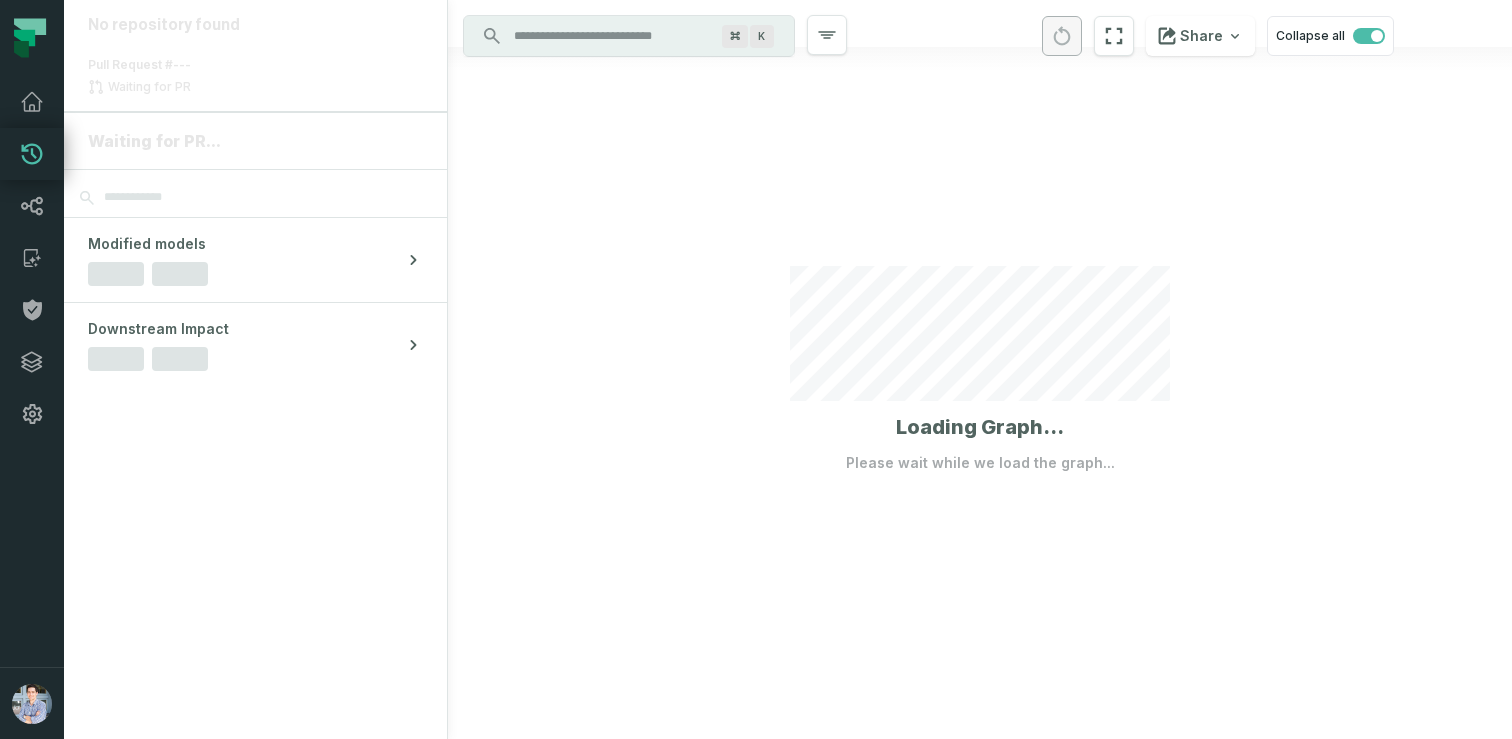 scroll, scrollTop: 0, scrollLeft: 0, axis: both 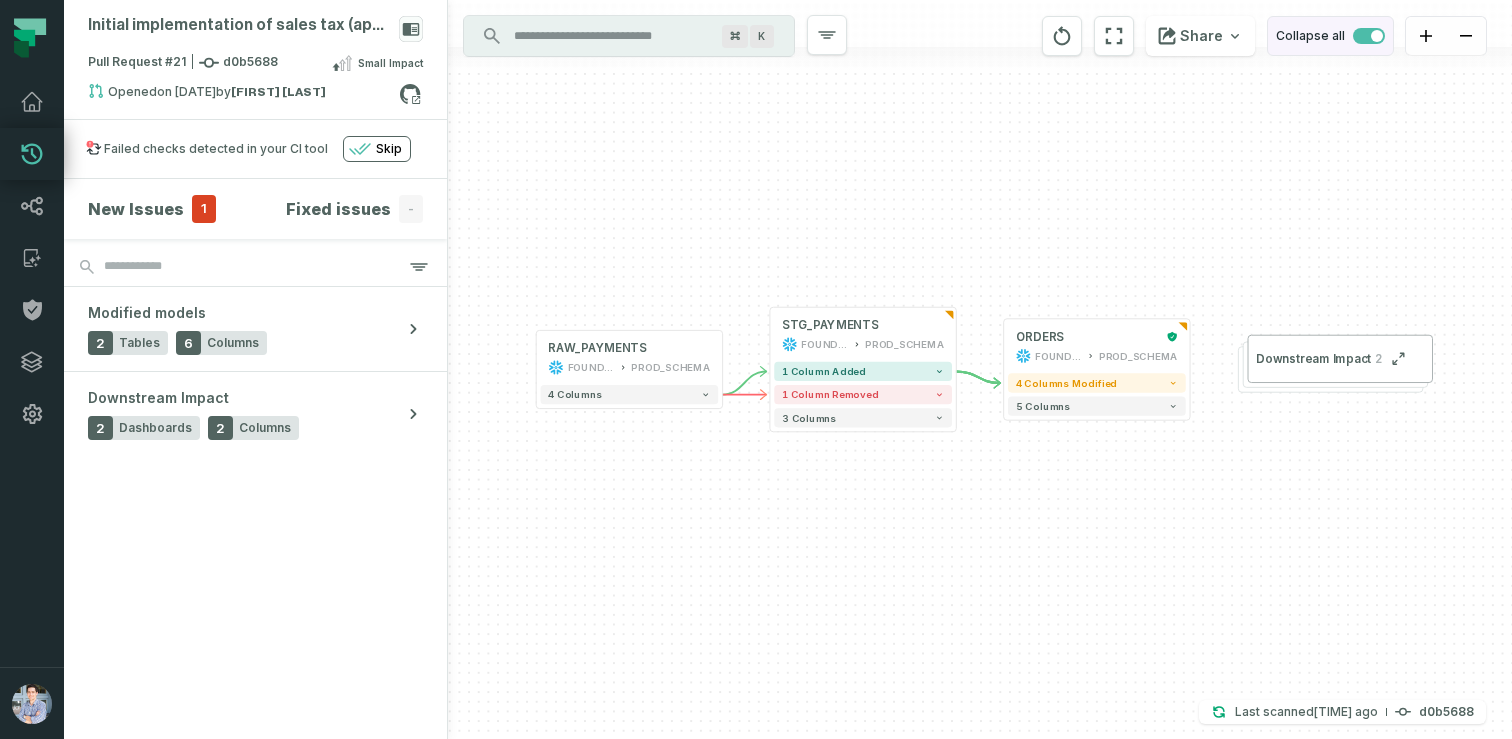 click at bounding box center [1369, 36] 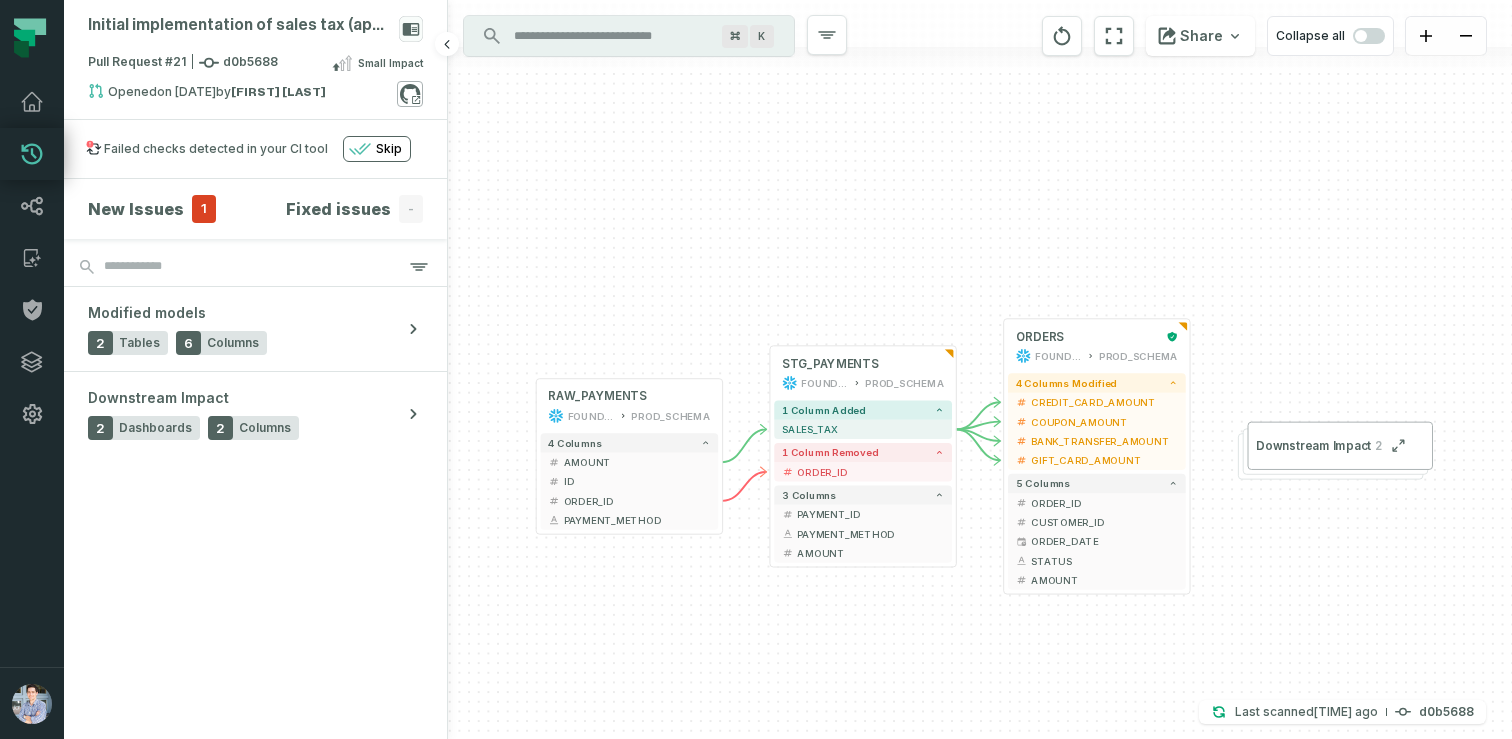 click 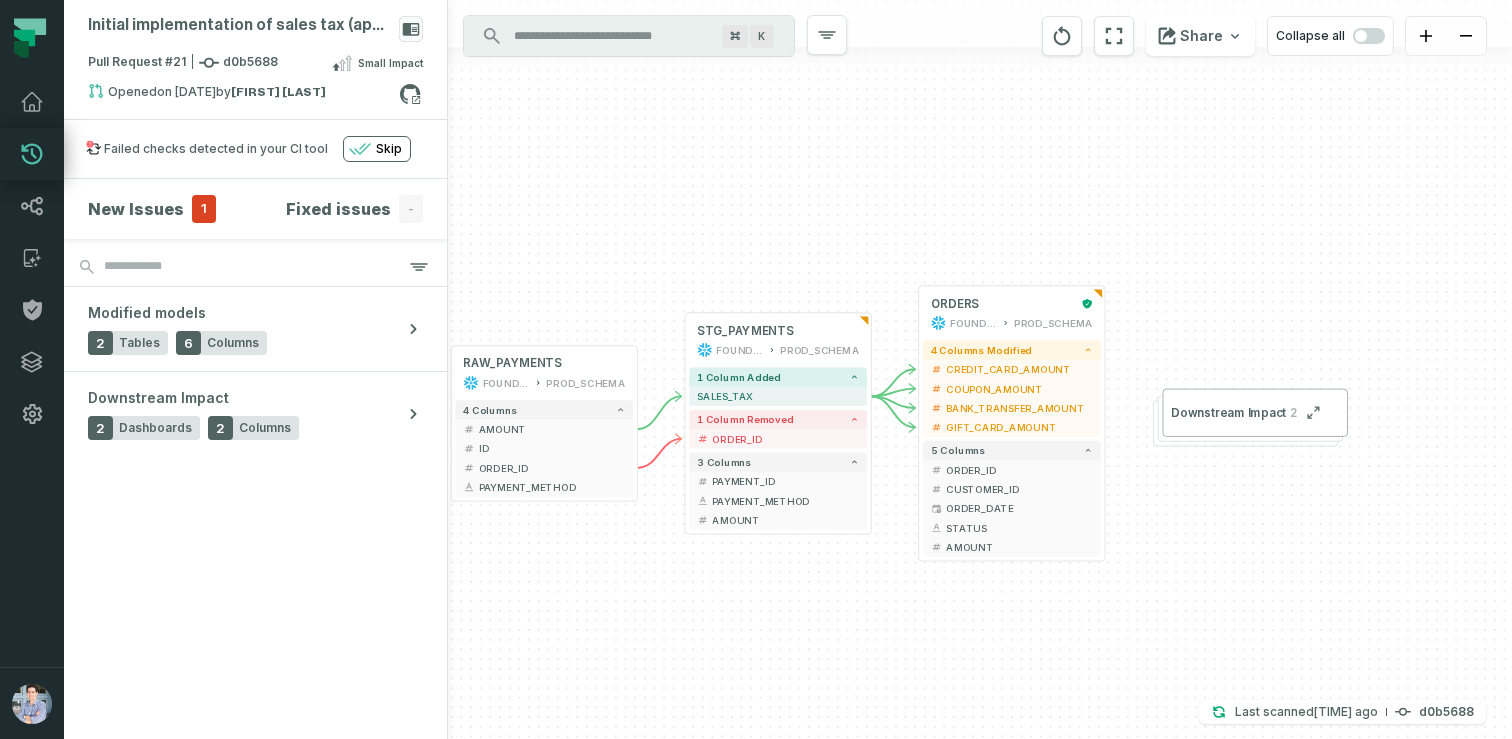 drag, startPoint x: 792, startPoint y: 232, endPoint x: 641, endPoint y: 173, distance: 162.11725 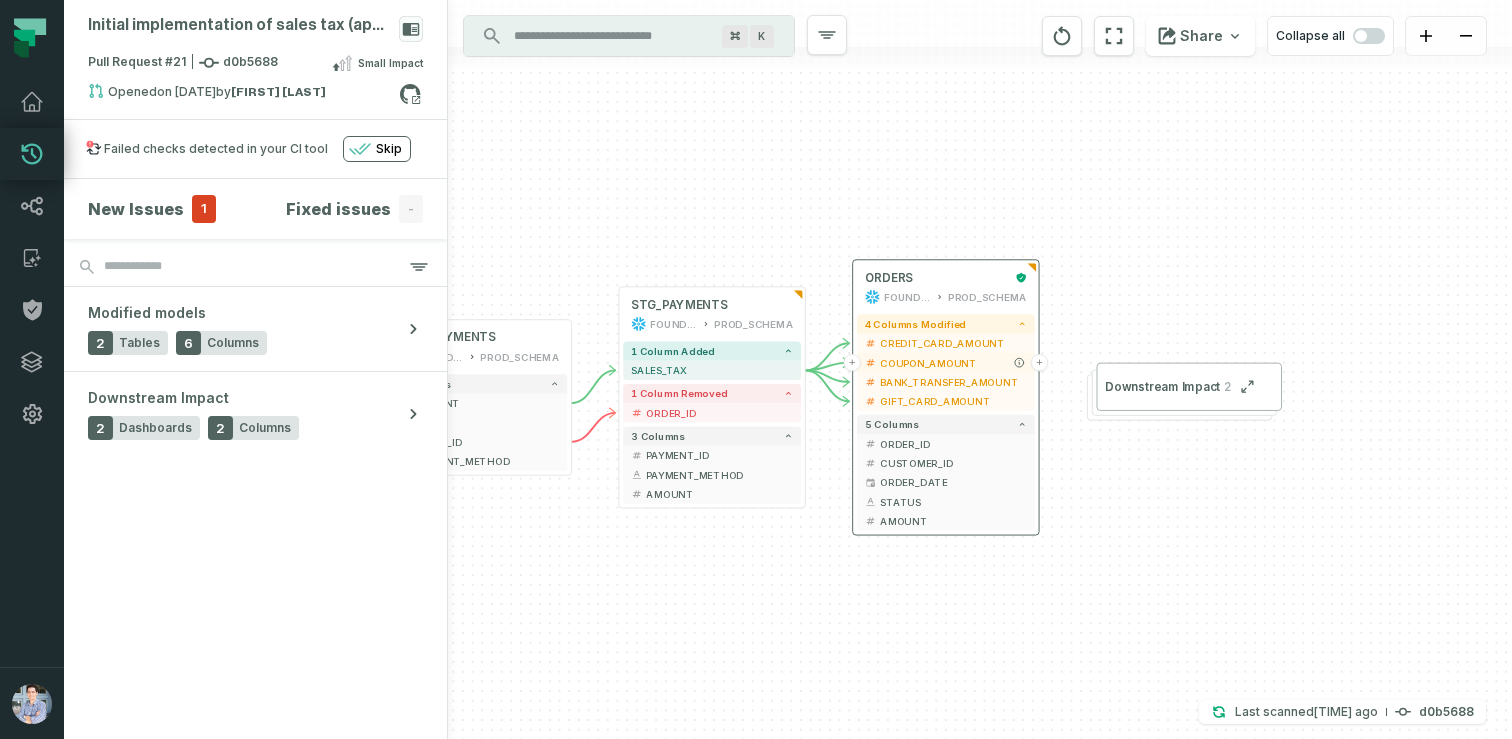 click on "+" at bounding box center (1039, 362) 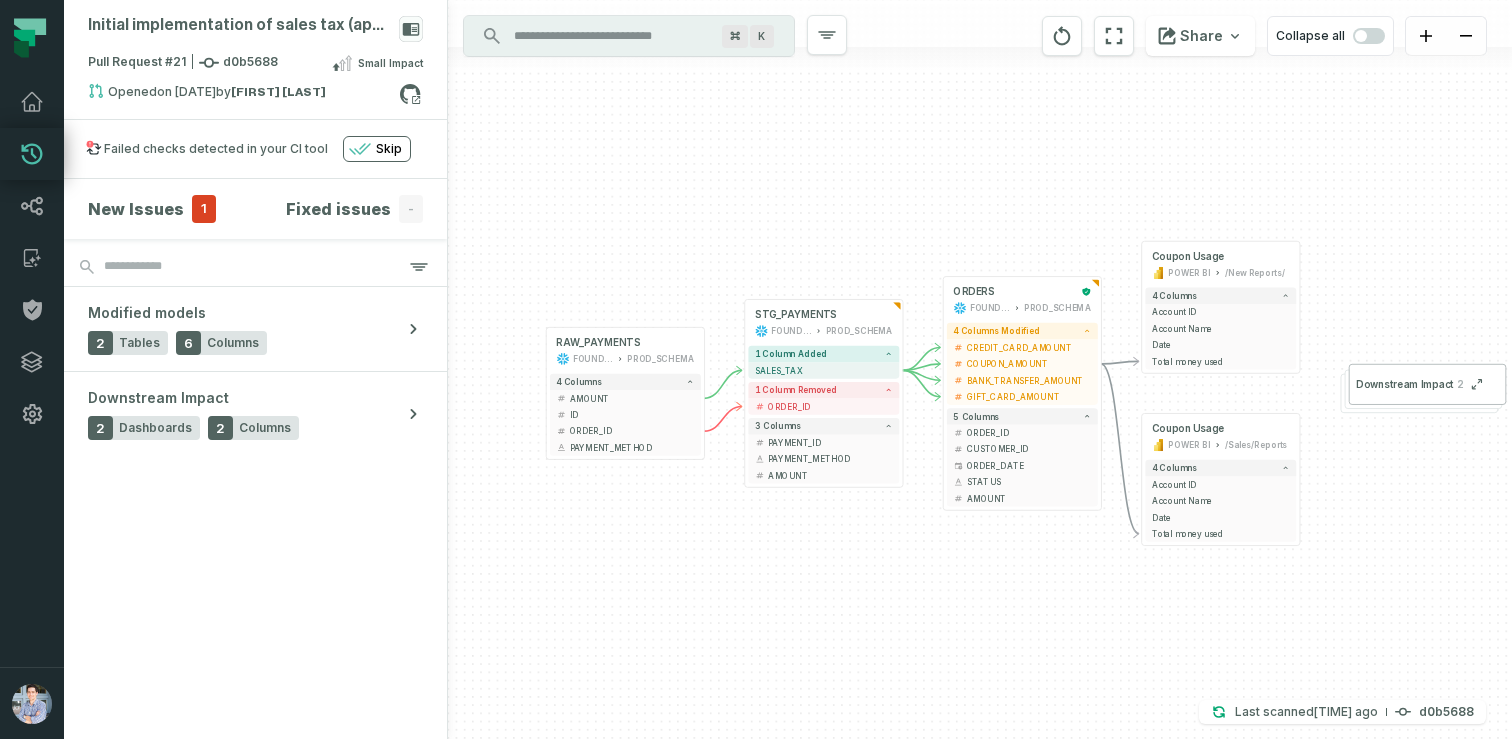 drag, startPoint x: 664, startPoint y: 362, endPoint x: 918, endPoint y: 178, distance: 313.6431 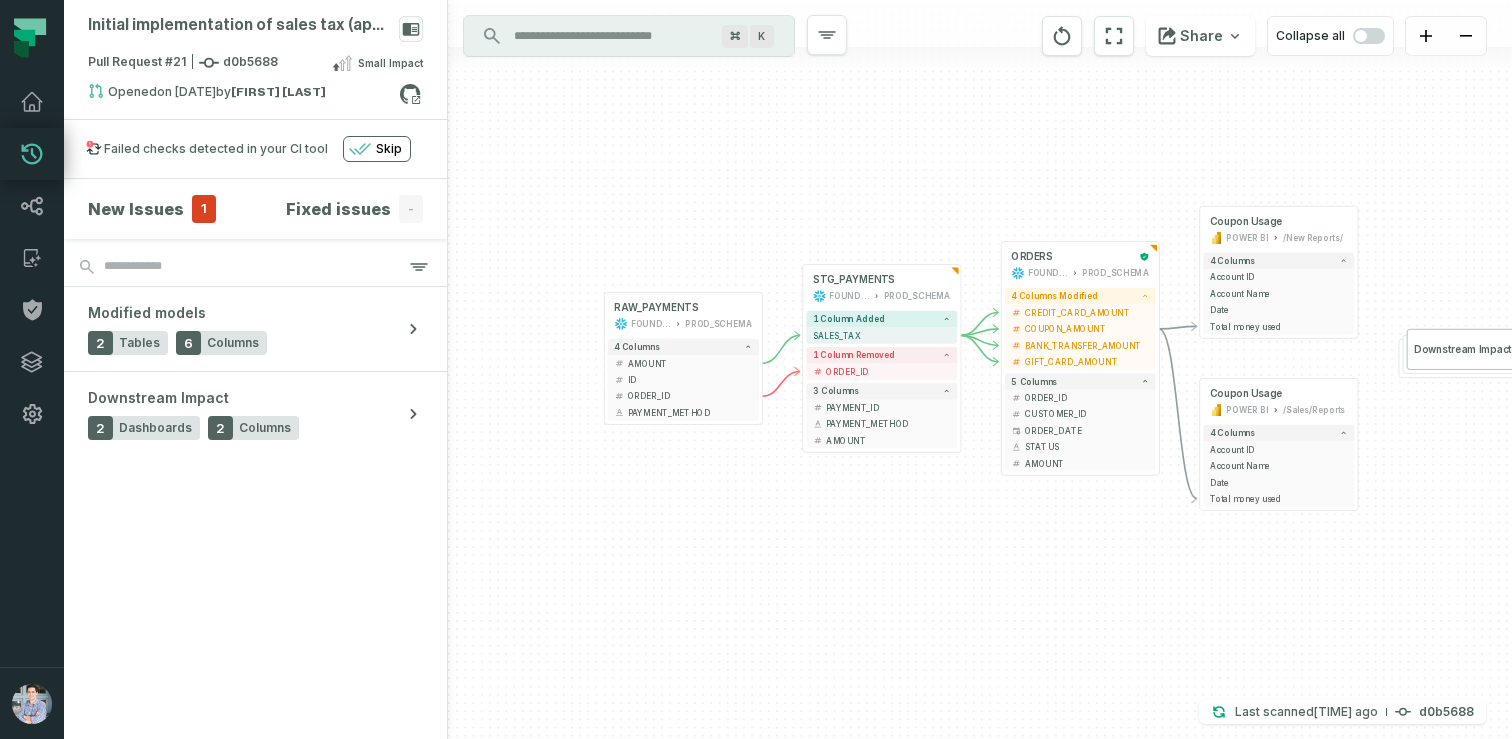 click on "+ Coupon Usage   POWER BI /New Reports/ 4 columns + Account ID + Account Name + Date - Total money used + Coupon Usage   POWER BI /Sales/Reports 4 columns + Account ID + Account Name + Date - Total money used + ORDERS   FOUNDATIONAL_DB PROD_SCHEMA + 4 columns modified + CREDIT_CARD_AMOUNT + COUPON_AMOUNT - + BANK_TRANSFER_AMOUNT + GIFT_CARD_AMOUNT 5 columns + ORDER_ID + + CUSTOMER_ID + + ORDER_DATE + + STATUS + AMOUNT + + STG_PAYMENTS   FOUNDATIONAL_DB PROD_SCHEMA + 1 column added - SALES_TAX - 1 column removed - ORDER_ID + 3 columns + PAYMENT_ID + + PAYMENT_METHOD + + AMOUNT + + RAW_PAYMENTS   FOUNDATIONAL_DB PROD_SCHEMA + 4 columns + AMOUNT + + ID + + ORDER_ID - + PAYMENT_METHOD + Downstream Impact 2" at bounding box center [980, 369] 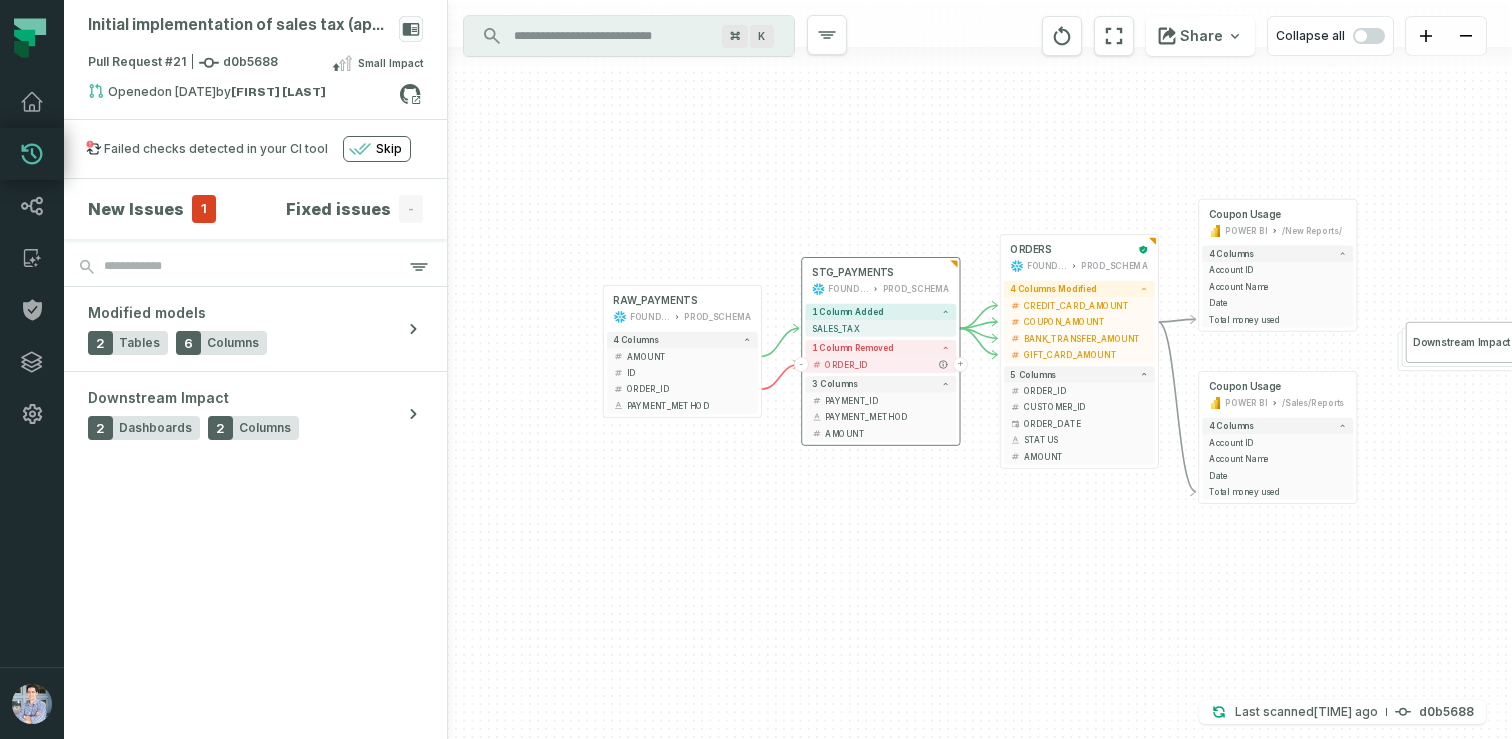 click on "+" at bounding box center [960, 364] 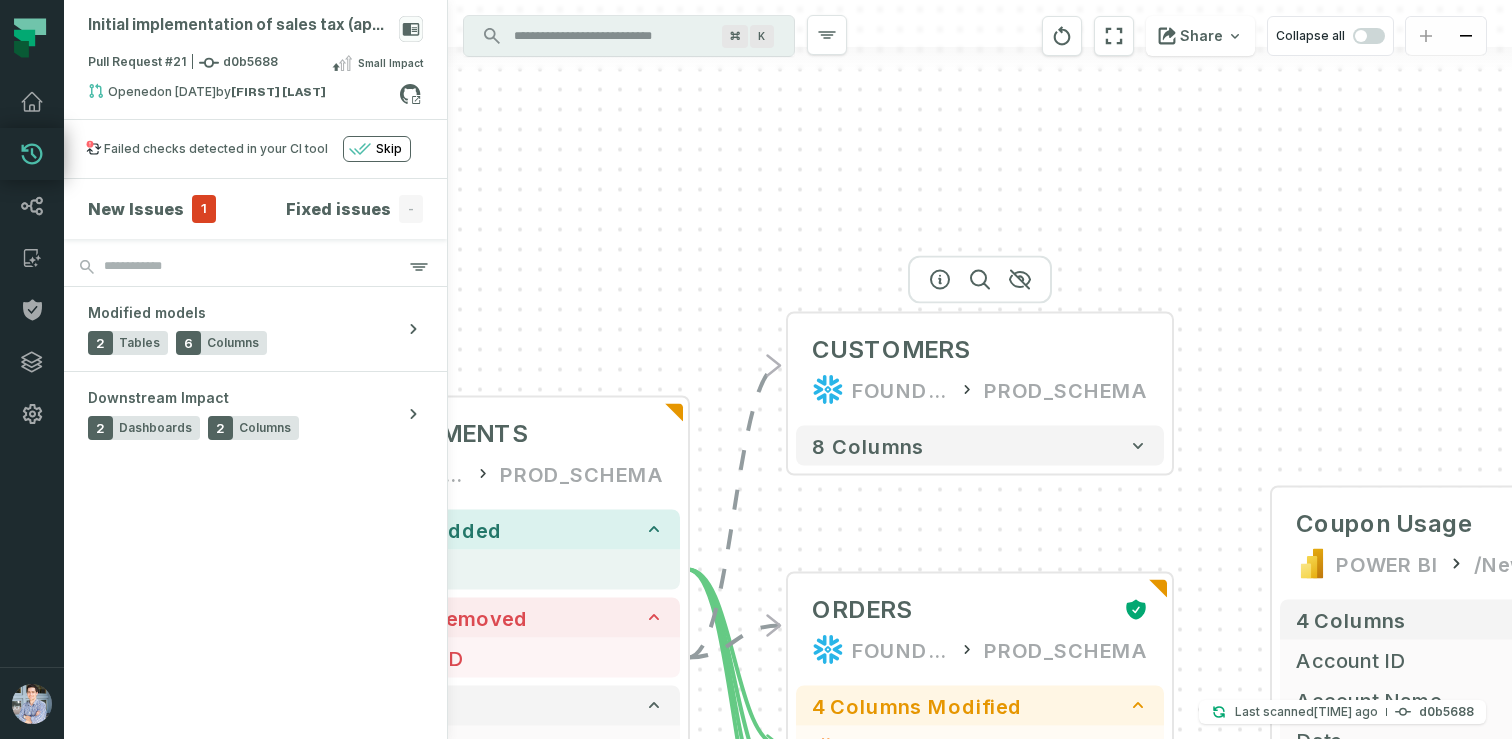 drag, startPoint x: 757, startPoint y: 476, endPoint x: 998, endPoint y: 245, distance: 333.82928 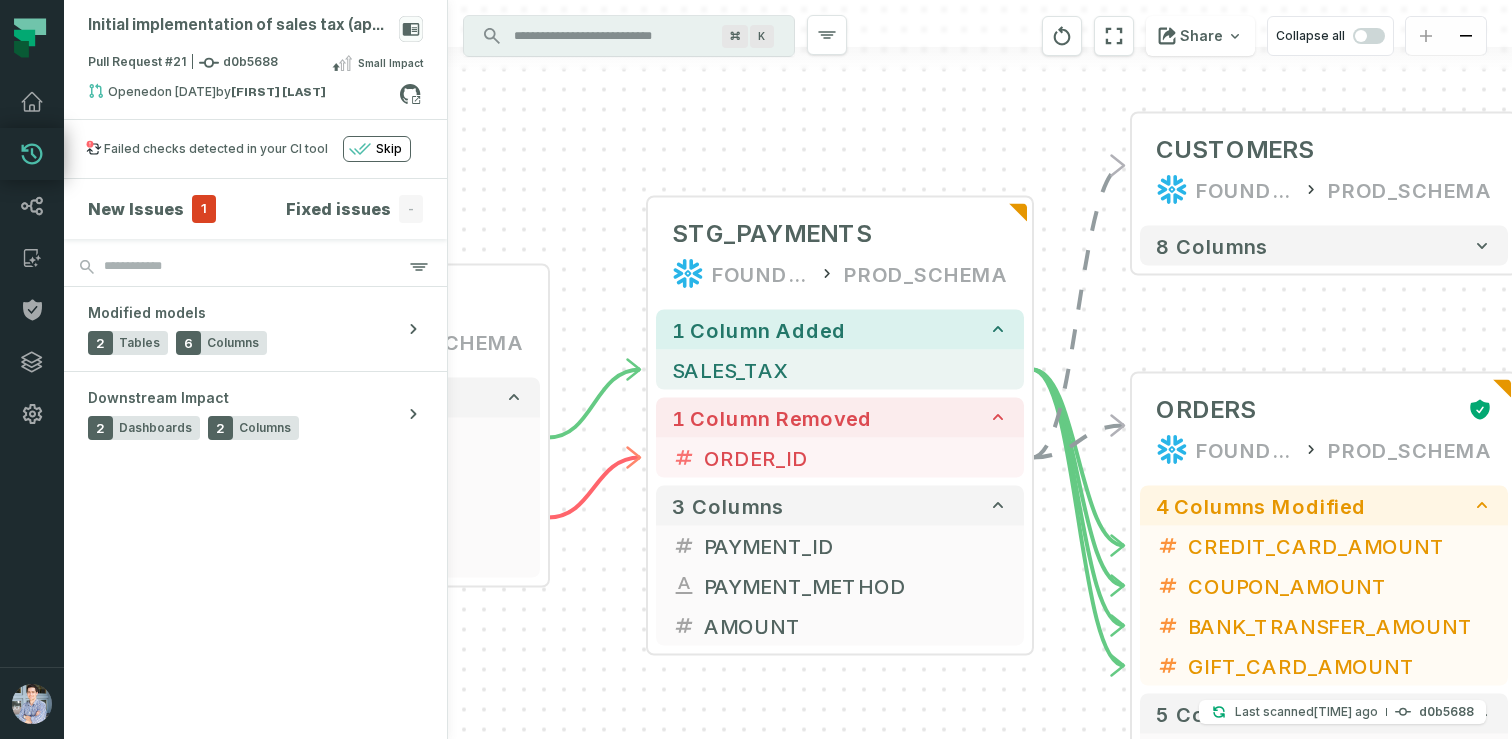 drag, startPoint x: 678, startPoint y: 280, endPoint x: 1037, endPoint y: 74, distance: 413.90457 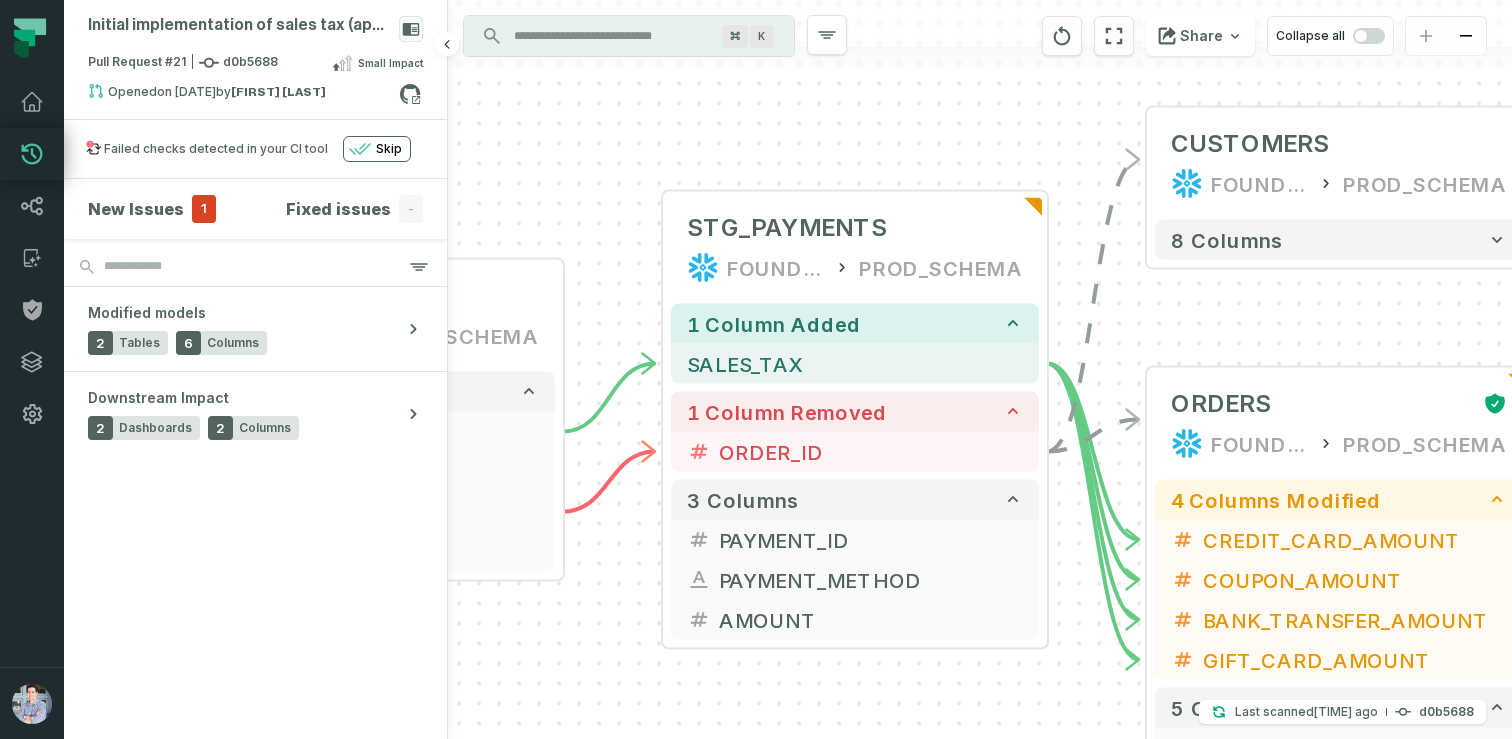 click on "New Issues" at bounding box center (136, 209) 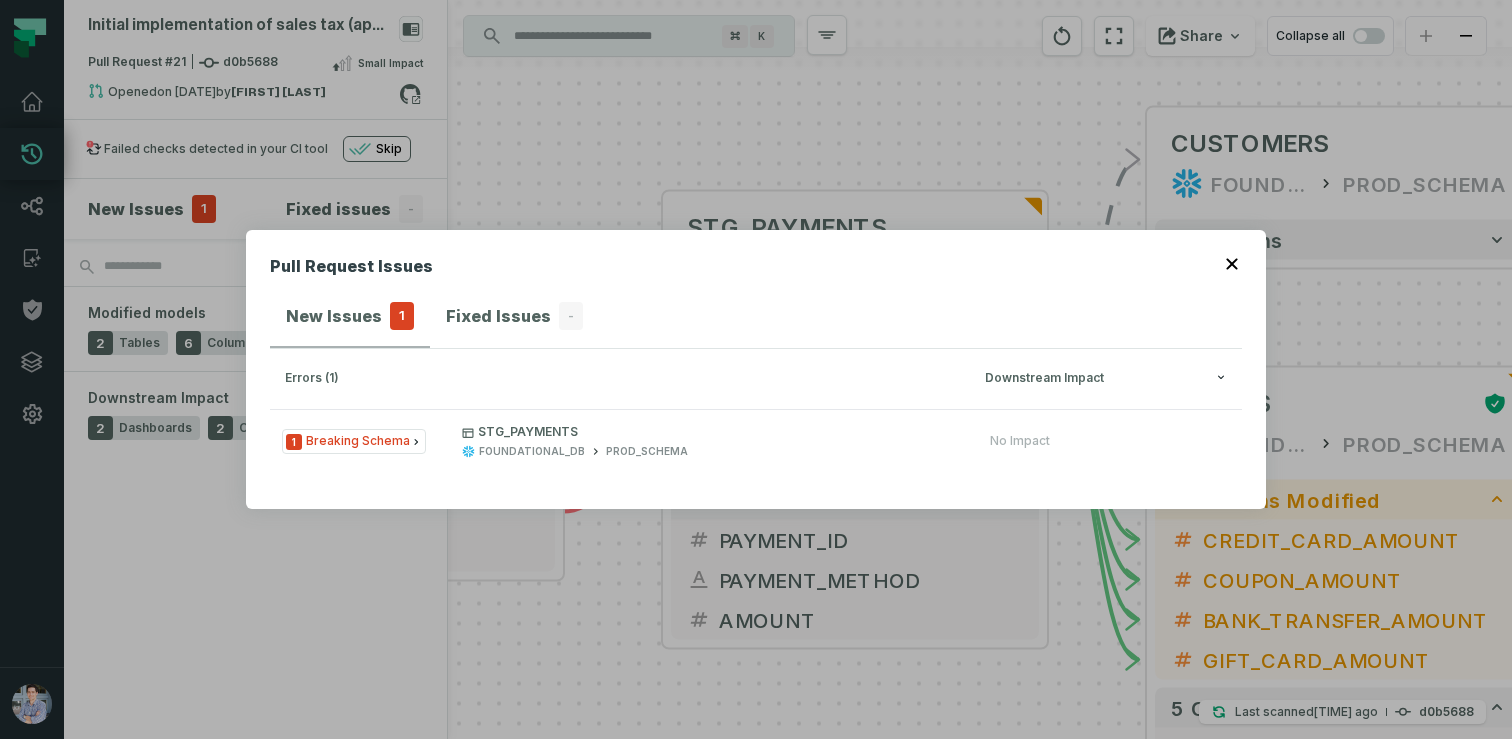 click on "Pull Request Issues" at bounding box center (756, 270) 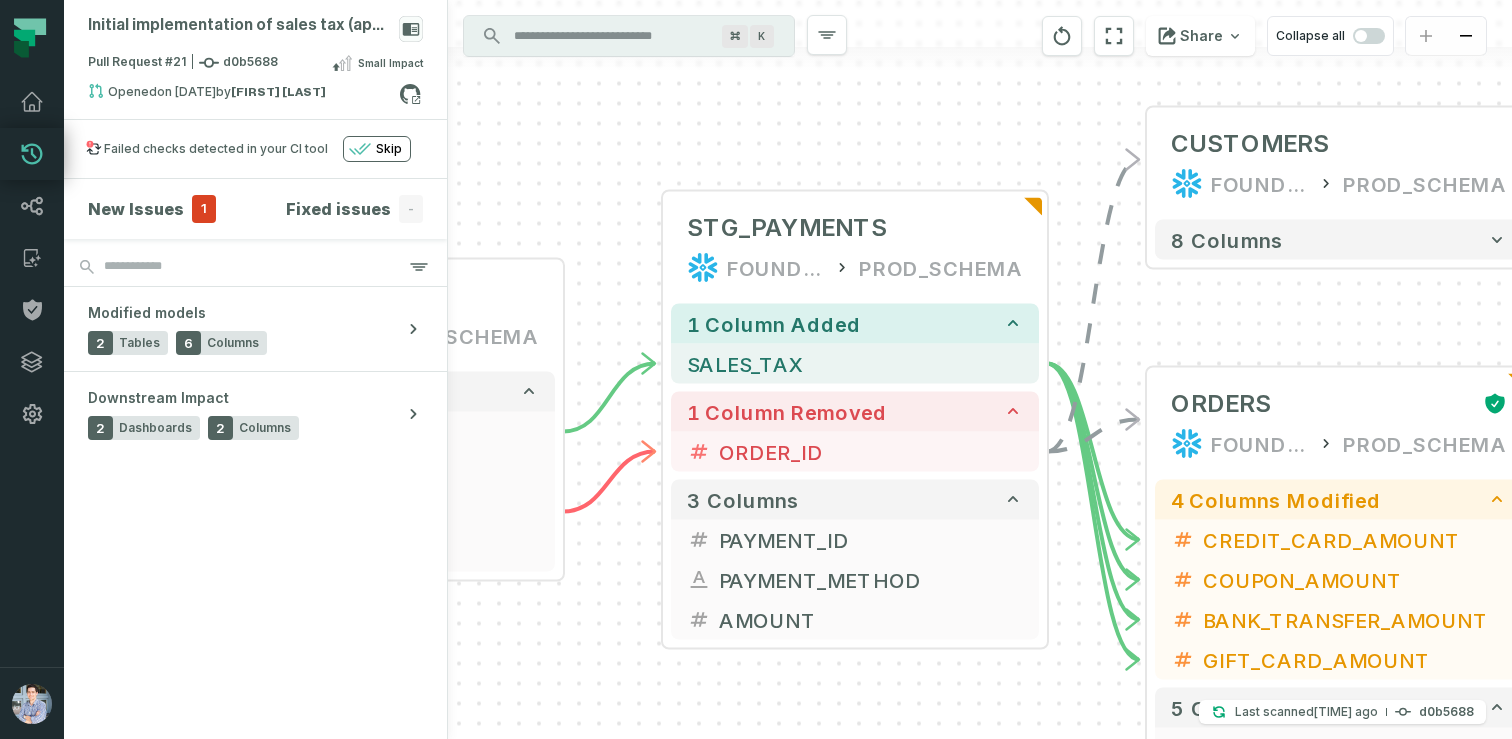 click on "+ CUSTOMERS   FOUNDATIONAL_DB PROD_SCHEMA + 8 columns + Coupon Usage   POWER BI /New Reports/ 4 columns + Account ID + Account Name + Date - Total money used + Coupon Usage   POWER BI /Sales/Reports 4 columns + Account ID + Account Name + Date - Total money used + ORDERS   FOUNDATIONAL_DB PROD_SCHEMA + 4 columns modified + CREDIT_CARD_AMOUNT + COUPON_AMOUNT - + BANK_TRANSFER_AMOUNT + GIFT_CARD_AMOUNT 5 columns + ORDER_ID + + CUSTOMER_ID + + ORDER_DATE + + STATUS + AMOUNT + + STG_PAYMENTS   FOUNDATIONAL_DB PROD_SCHEMA + 1 column added - SALES_TAX - 1 column removed - ORDER_ID - 3 columns + PAYMENT_ID + + PAYMENT_METHOD + + AMOUNT + + RAW_PAYMENTS   FOUNDATIONAL_DB PROD_SCHEMA + 4 columns + AMOUNT + + ID + + ORDER_ID - + PAYMENT_METHOD + Downstream Impact 2" at bounding box center (980, 369) 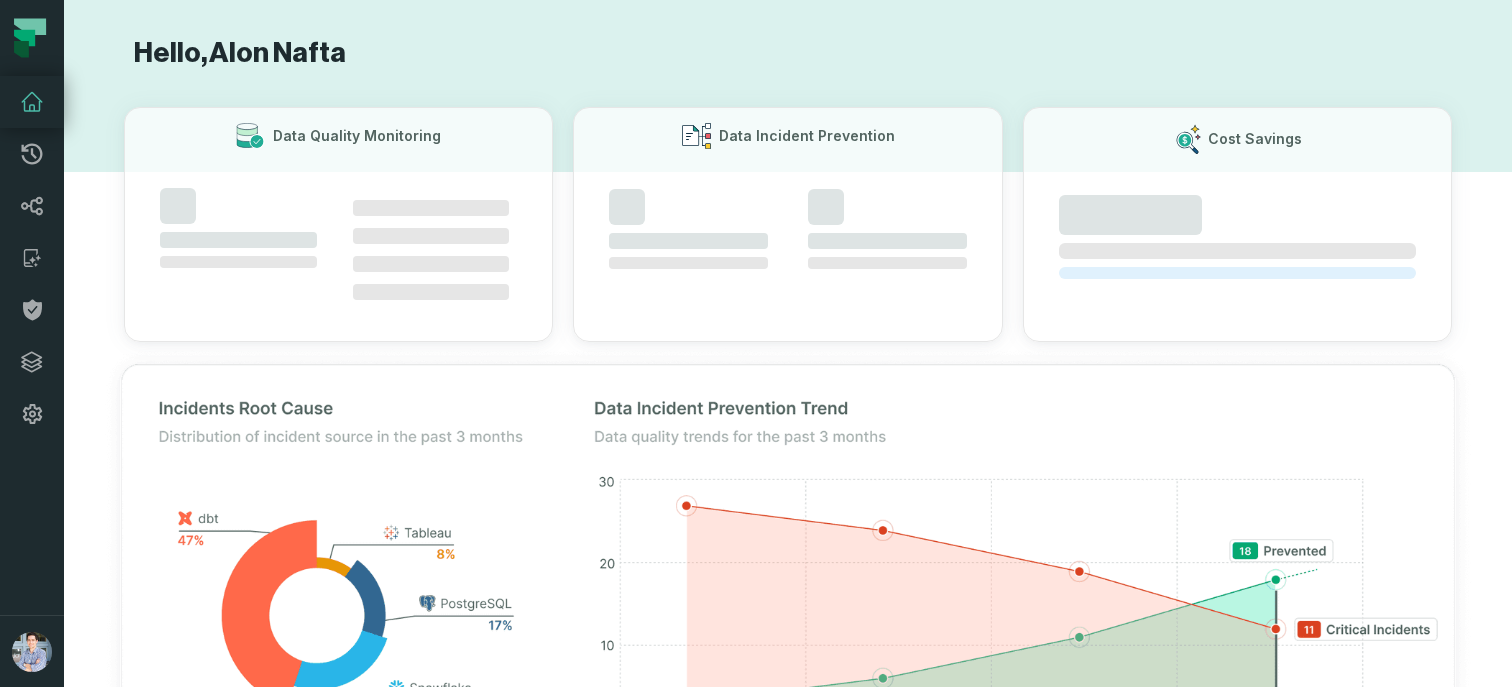 scroll, scrollTop: 0, scrollLeft: 0, axis: both 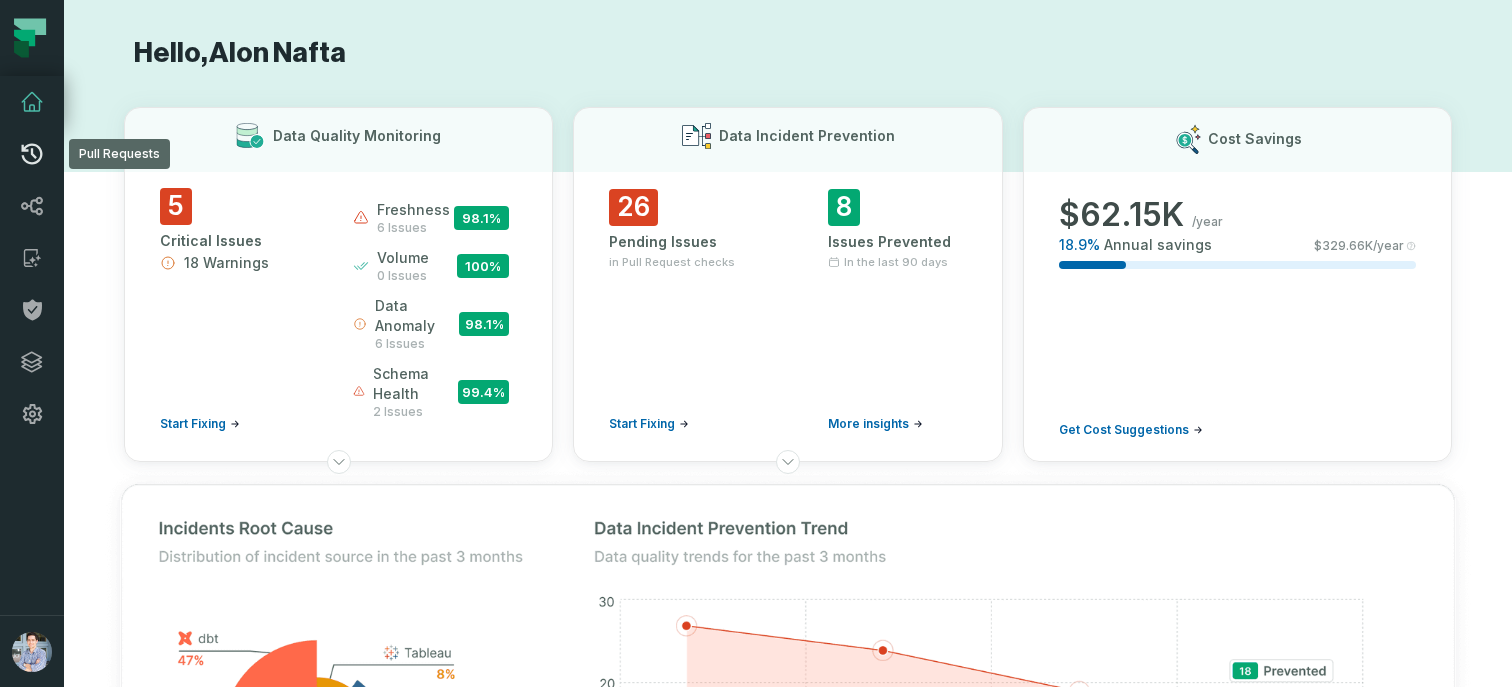 click 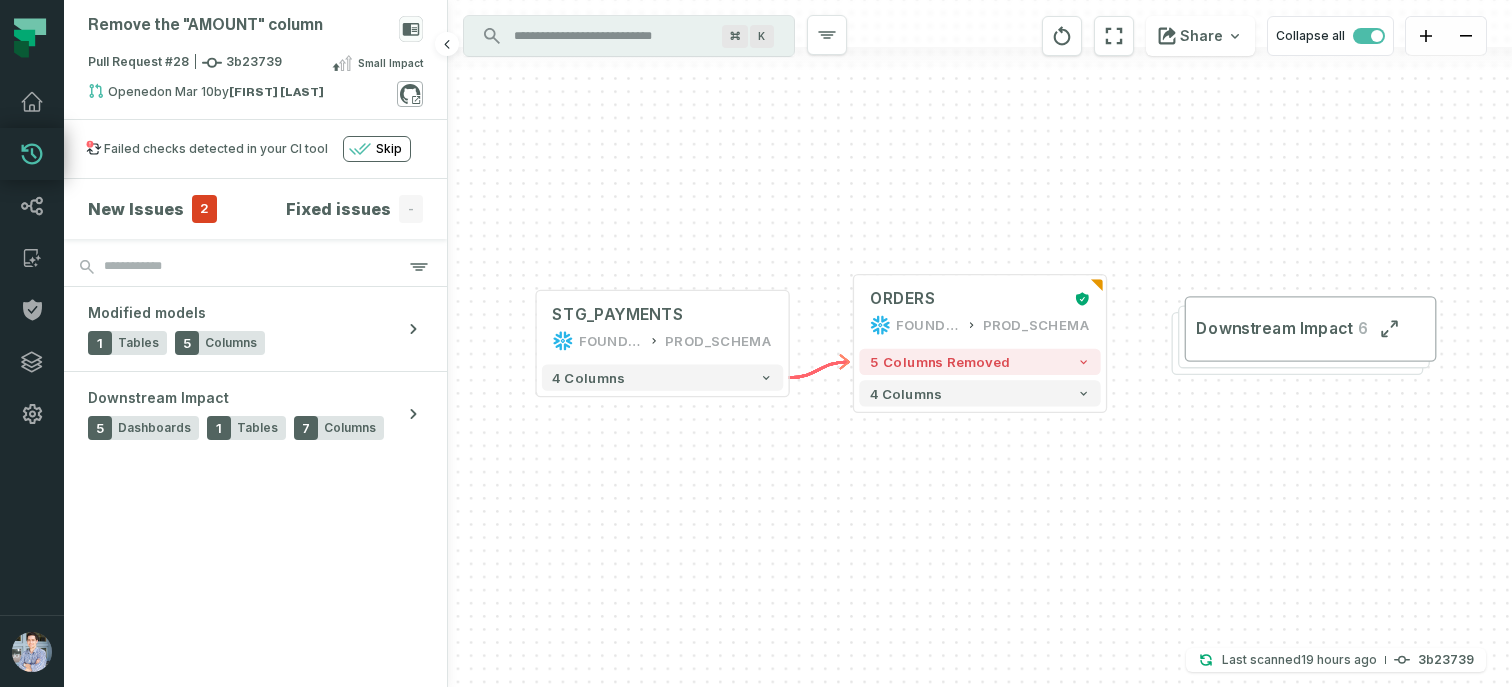 click 